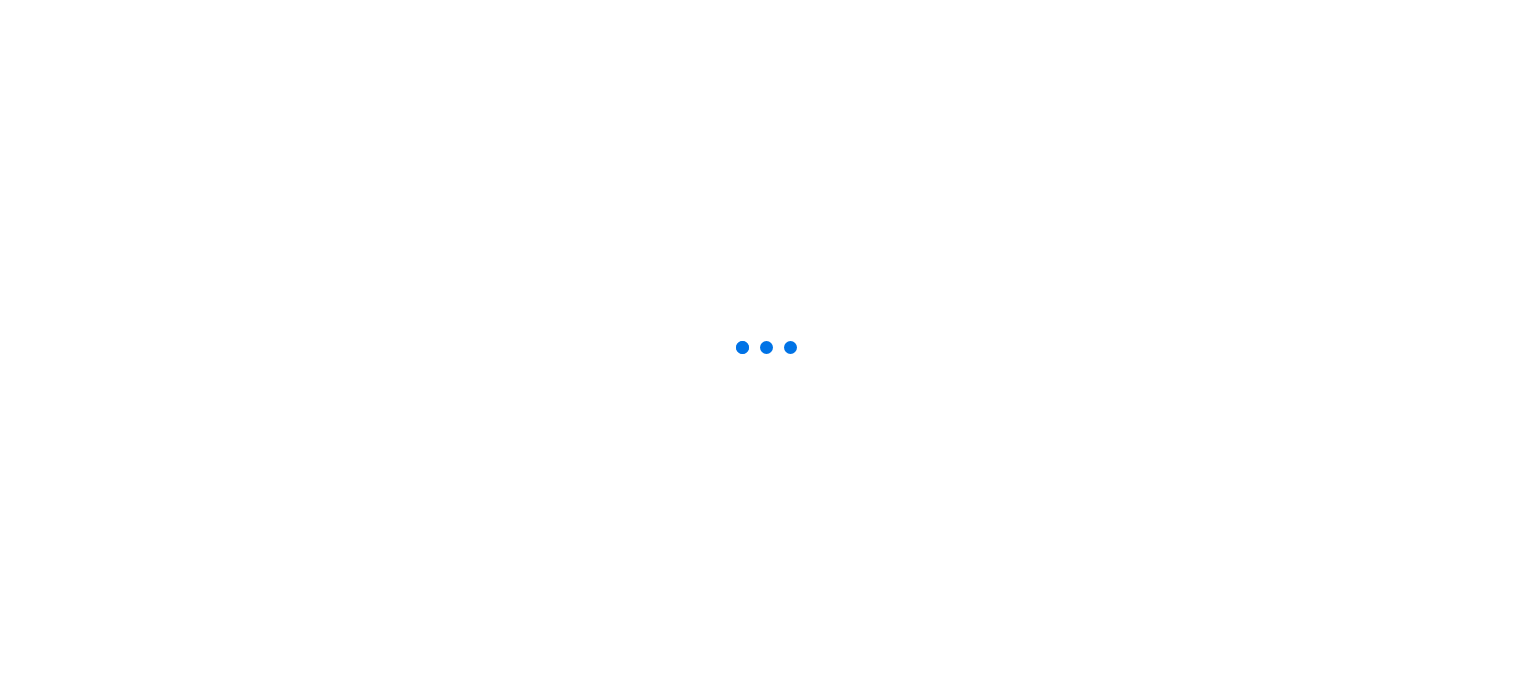 scroll, scrollTop: 0, scrollLeft: 0, axis: both 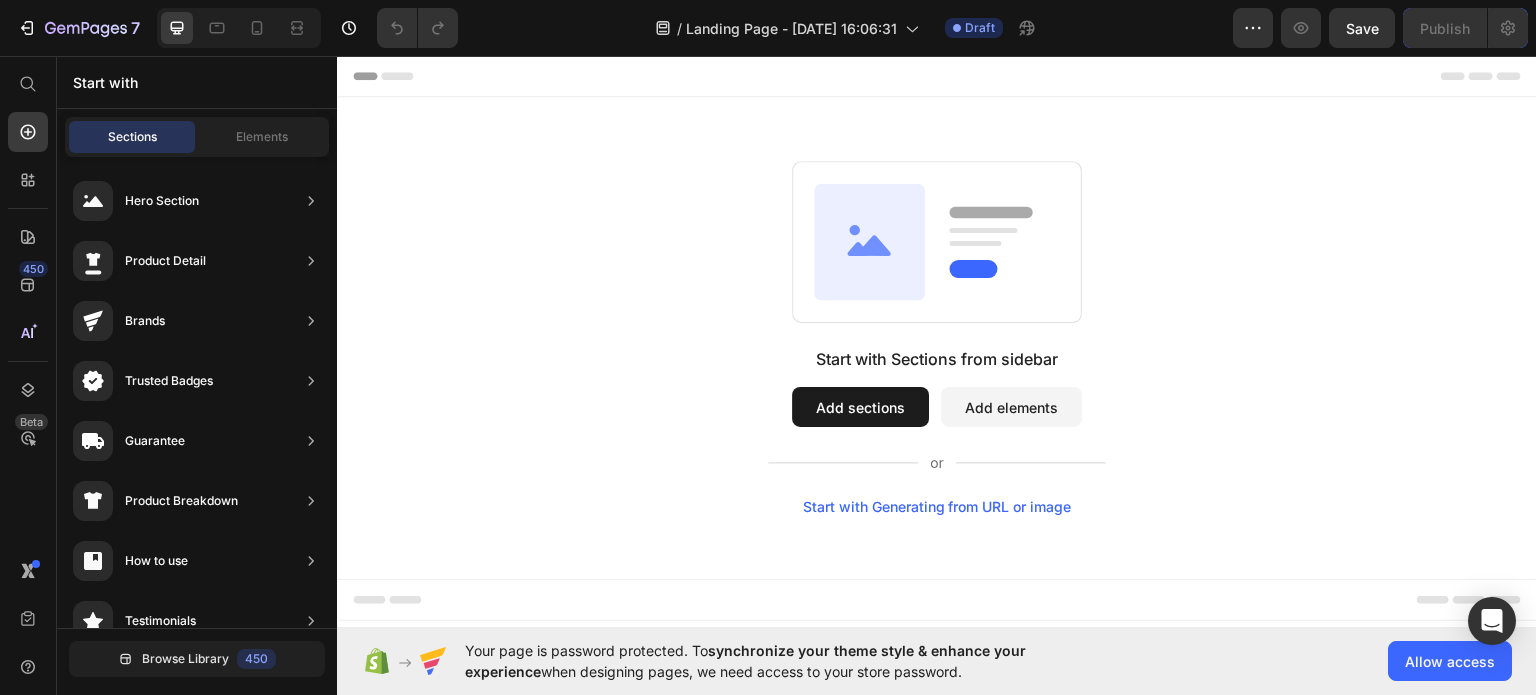 click on "Header" at bounding box center [394, 75] 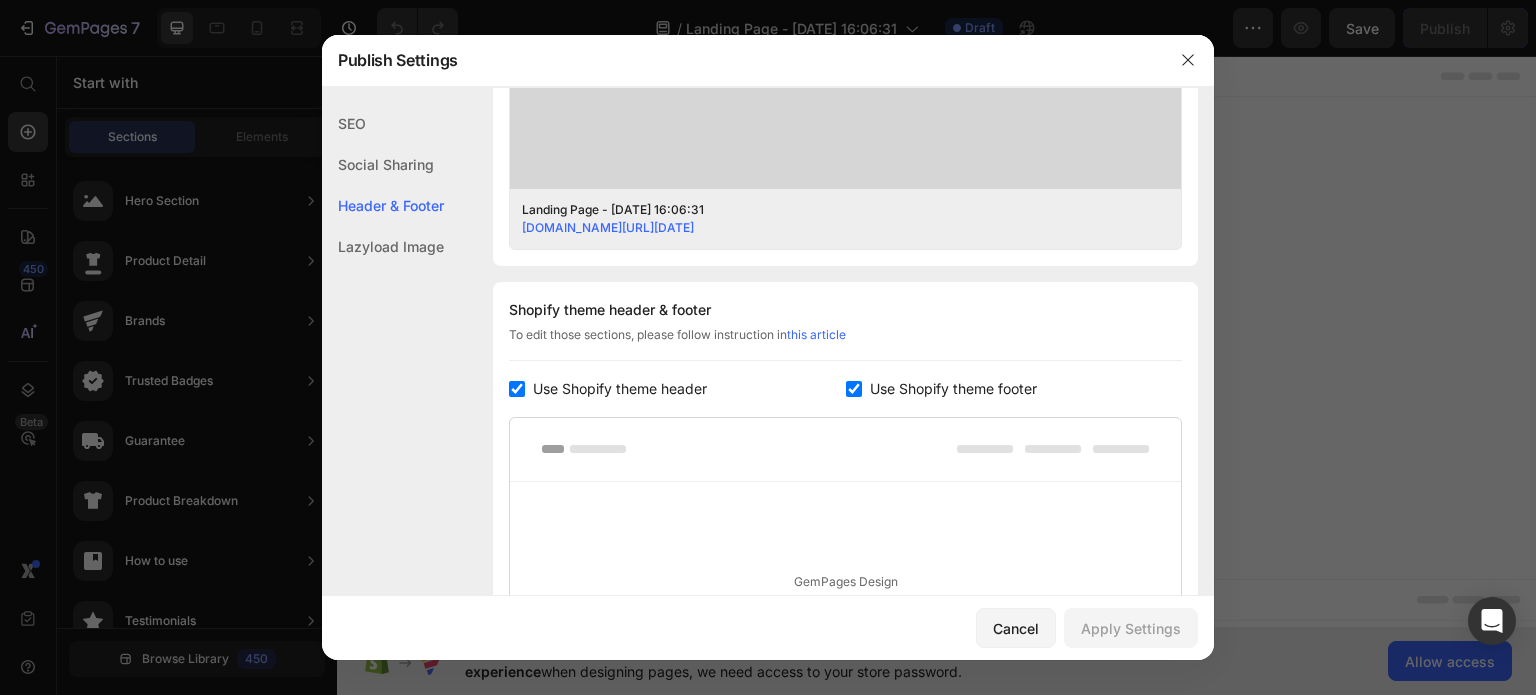 scroll, scrollTop: 936, scrollLeft: 0, axis: vertical 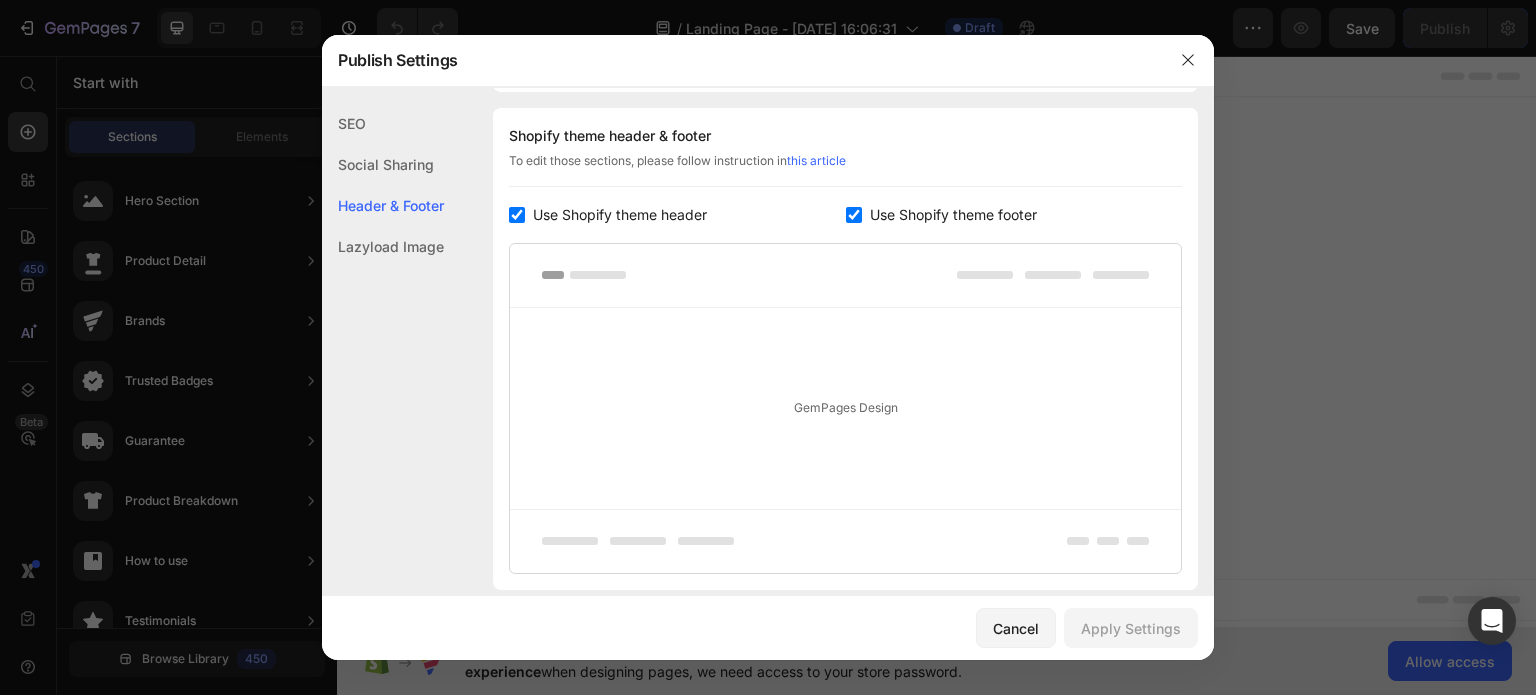 click on "Use Shopify theme header" at bounding box center [620, 215] 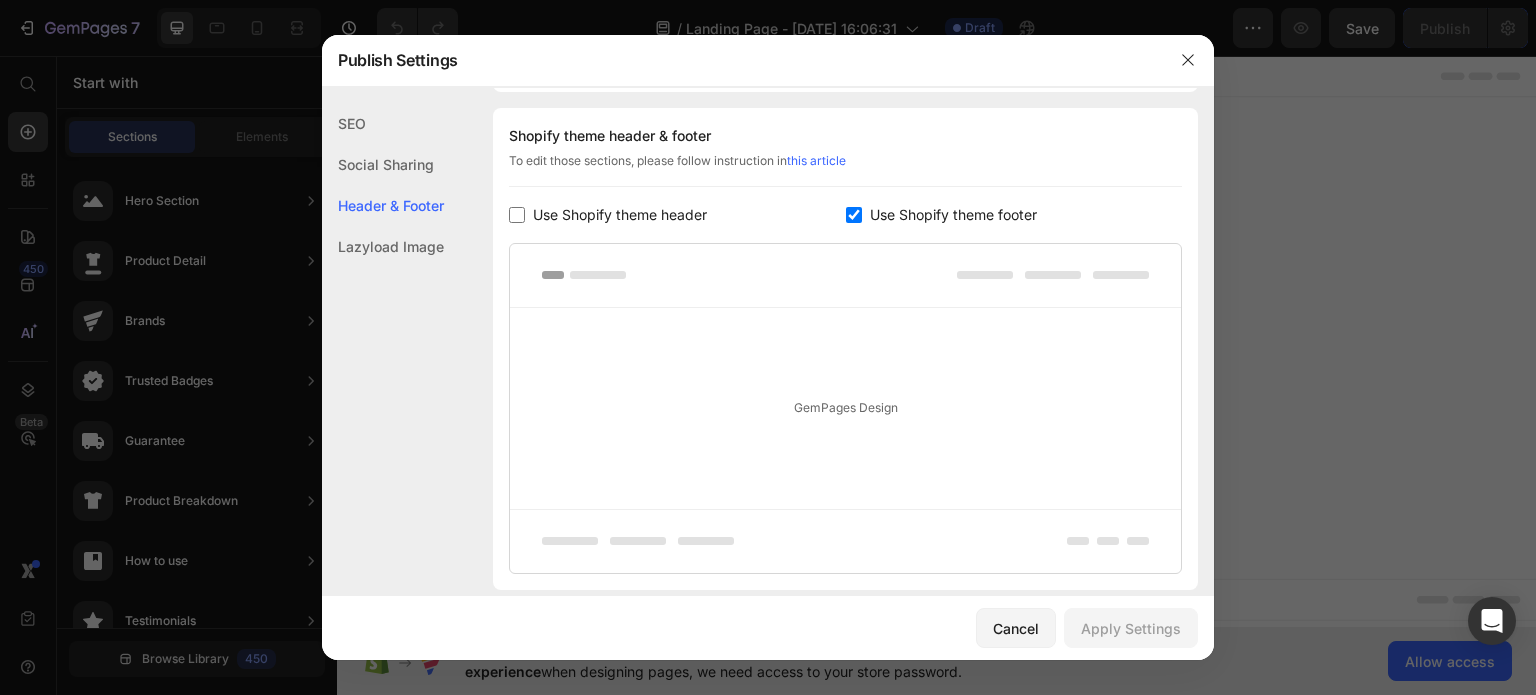 checkbox on "false" 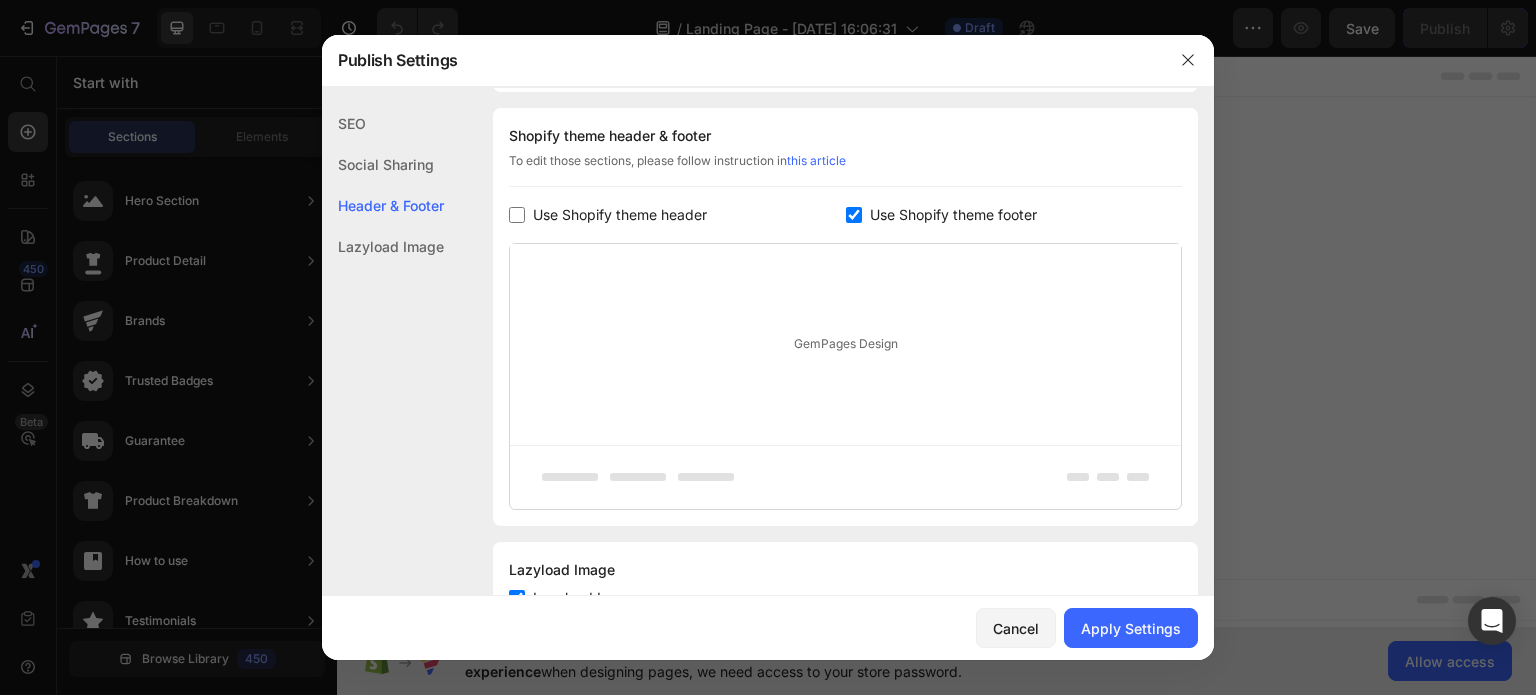 click on "Use Shopify theme footer" at bounding box center [953, 215] 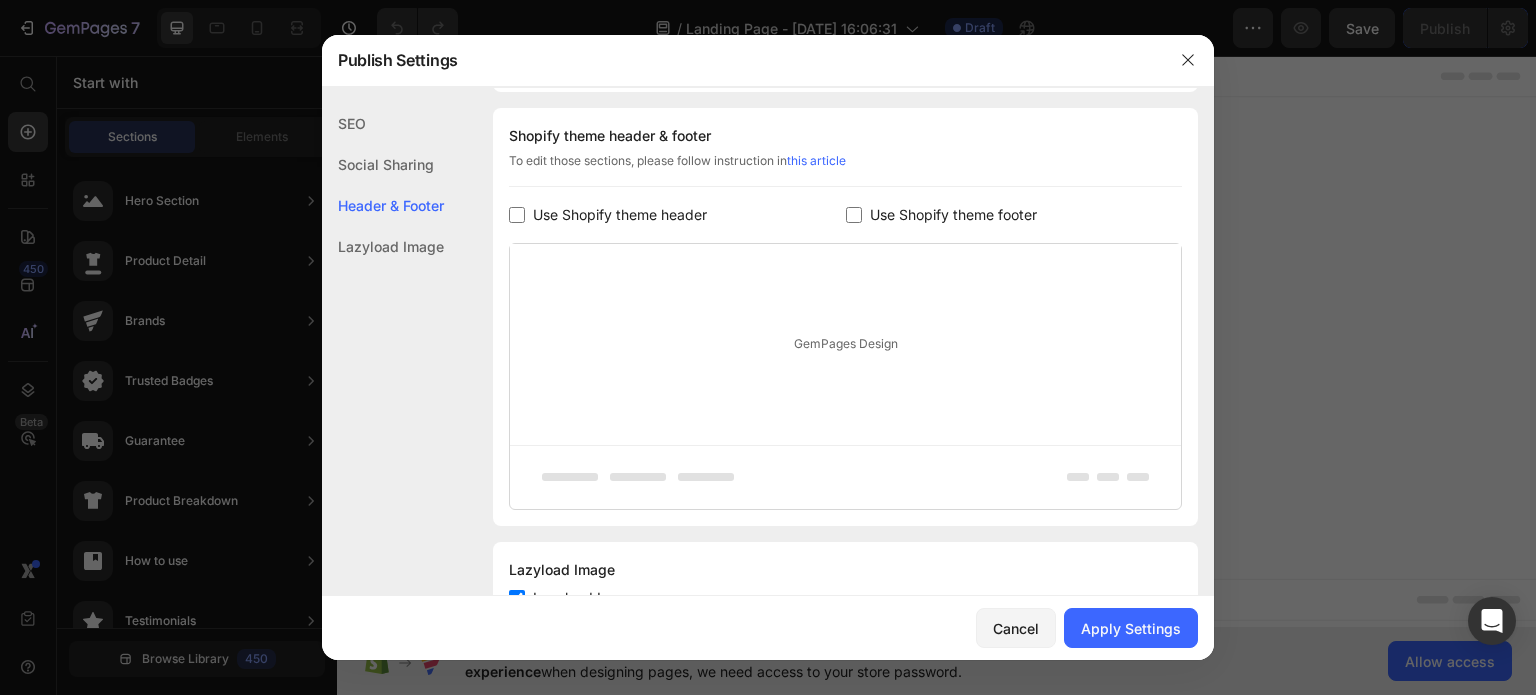 checkbox on "false" 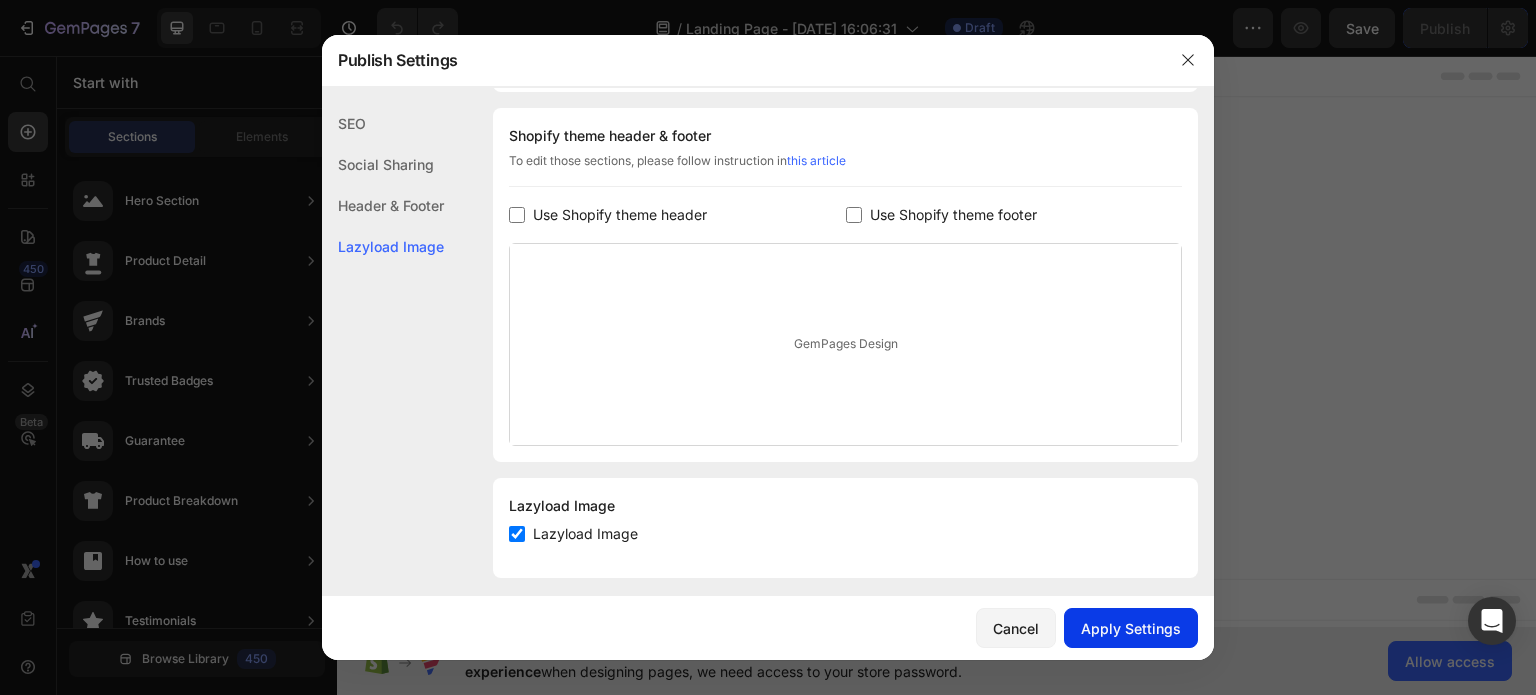 click on "Apply Settings" at bounding box center [1131, 628] 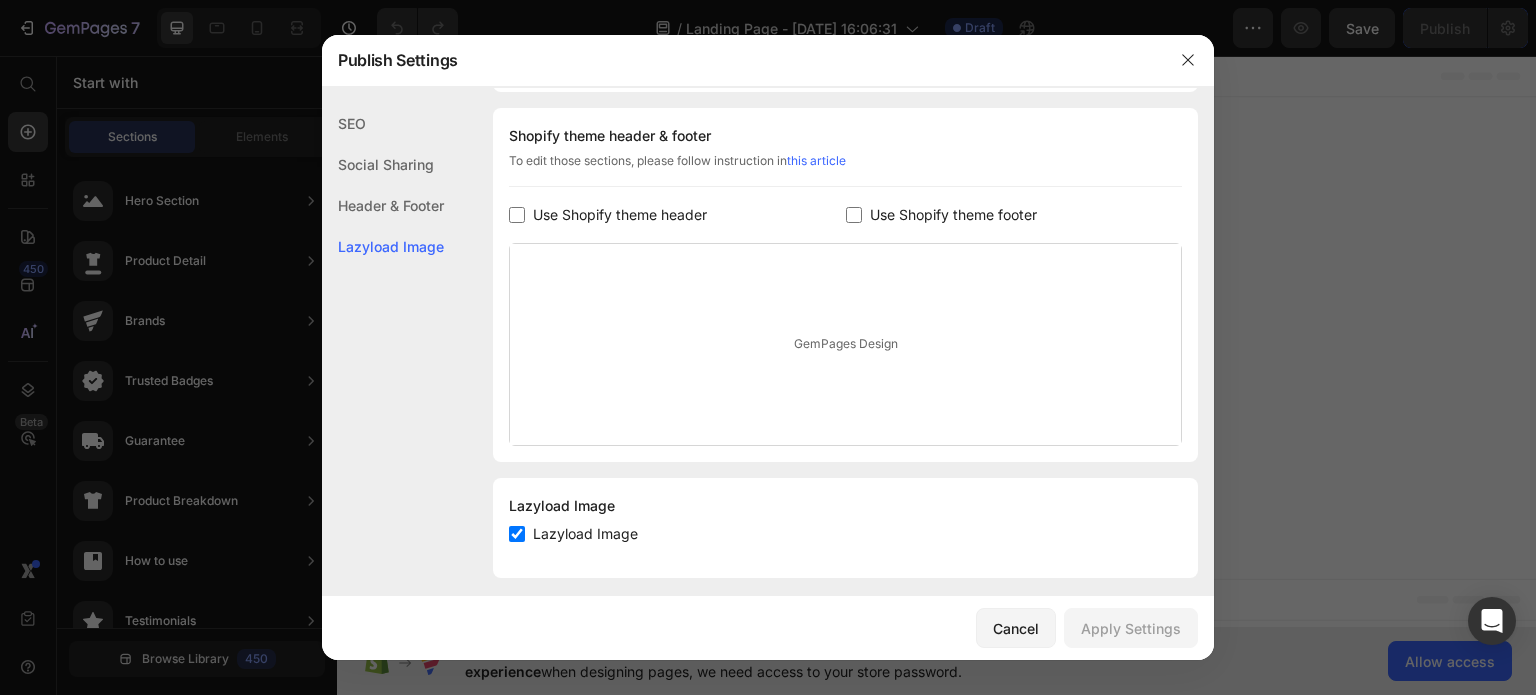 click 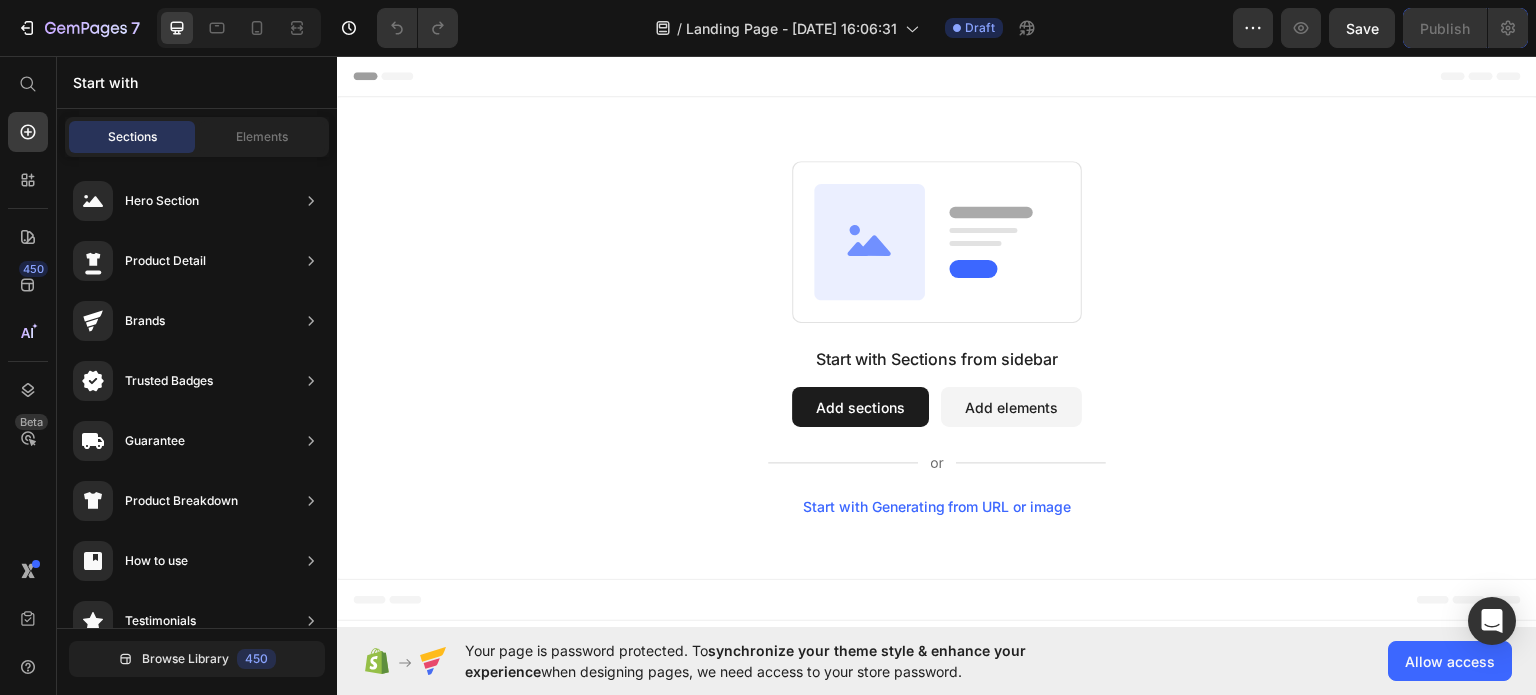 click on "7   /  Landing Page - [DATE] 16:06:31 Draft Preview  Save   Publish" 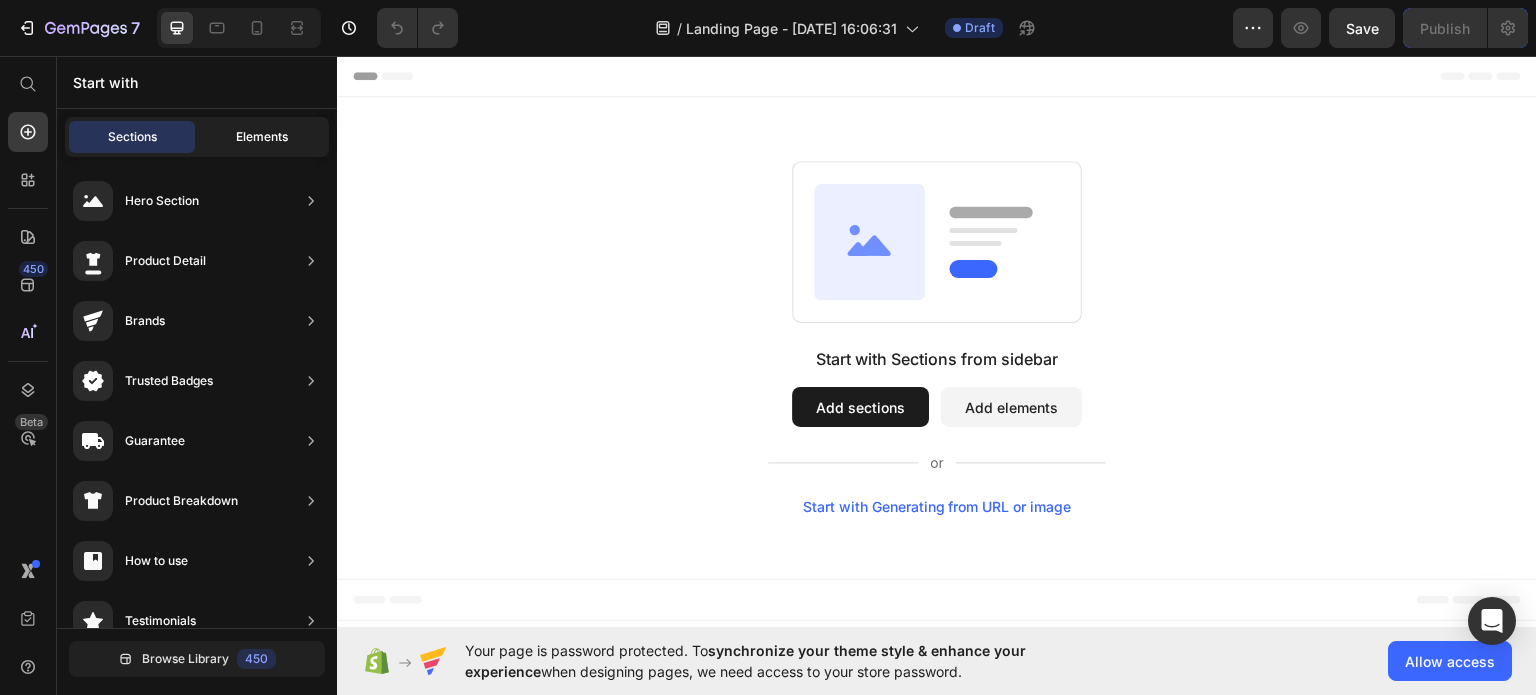 click on "Elements" 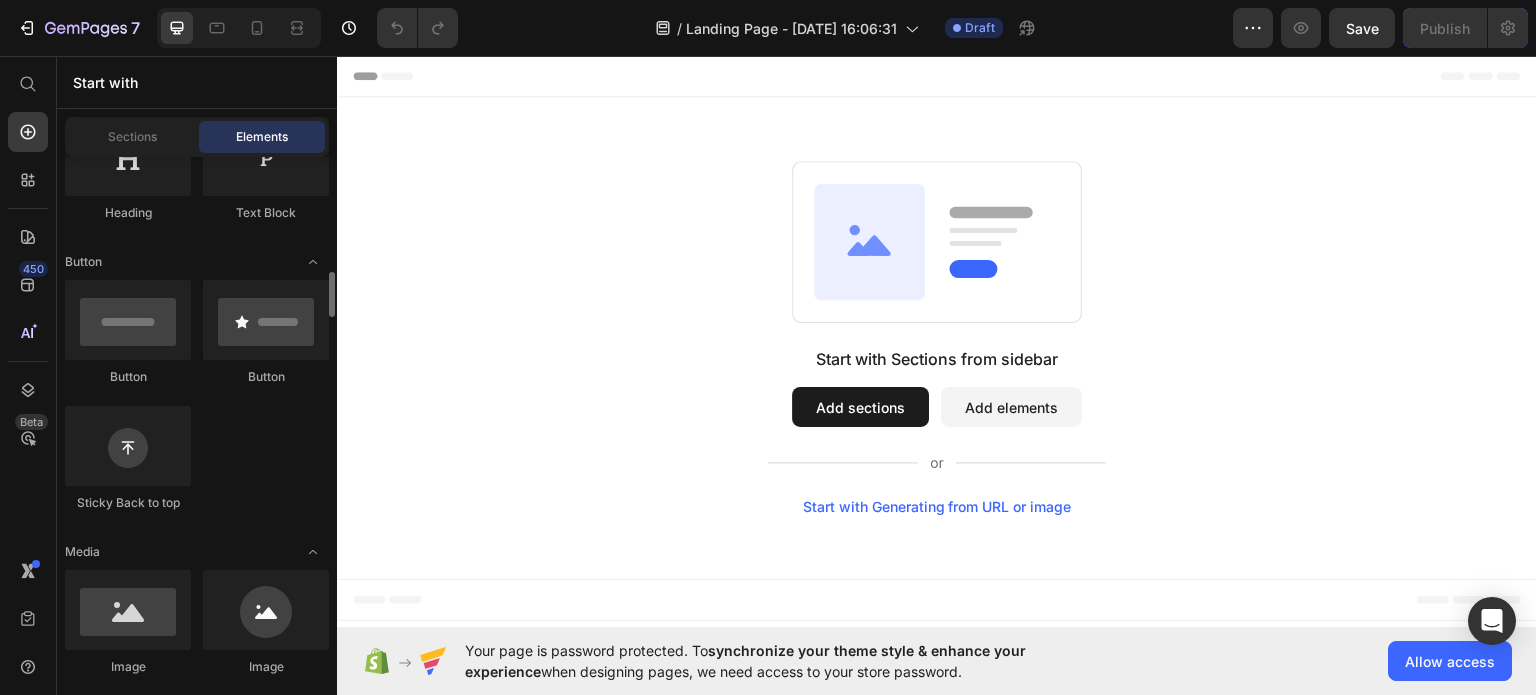 scroll, scrollTop: 465, scrollLeft: 0, axis: vertical 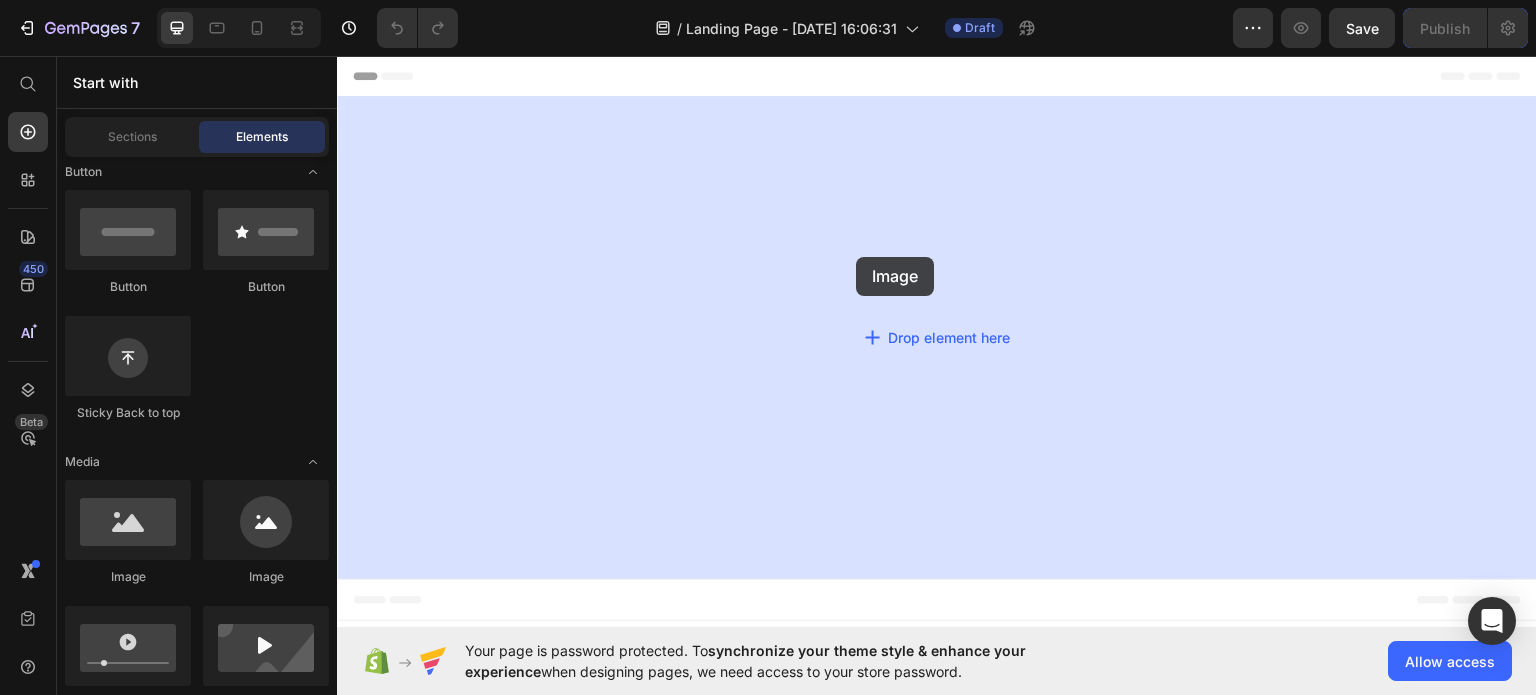 drag, startPoint x: 463, startPoint y: 560, endPoint x: 859, endPoint y: 255, distance: 499.84097 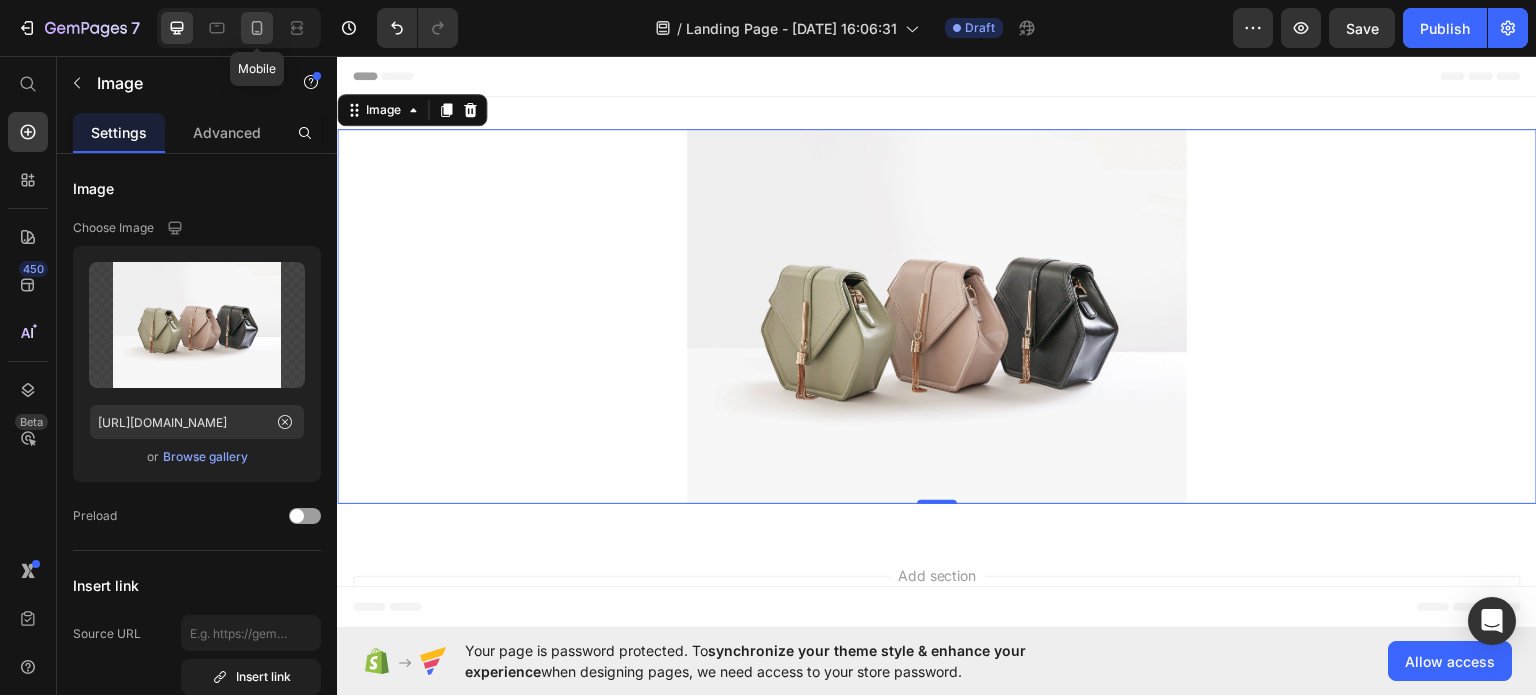 click 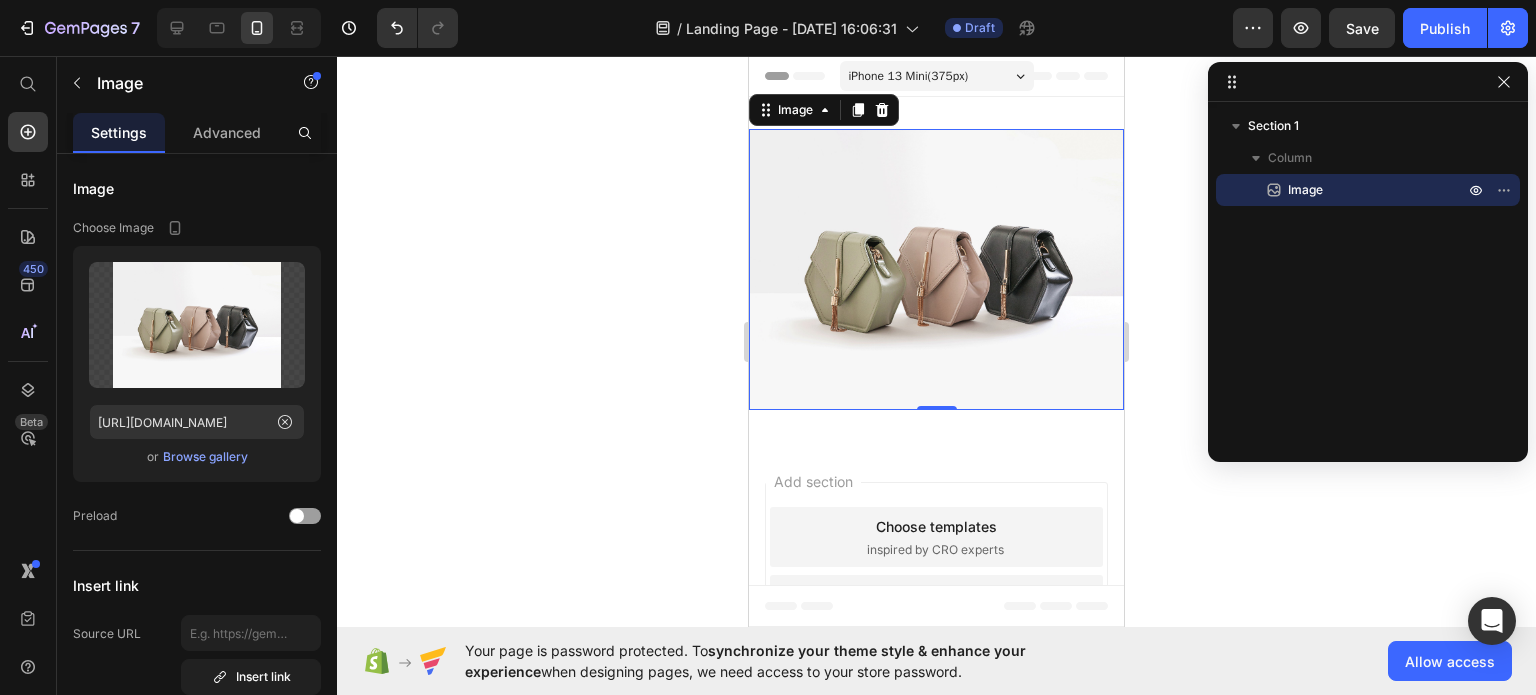 scroll, scrollTop: 3, scrollLeft: 0, axis: vertical 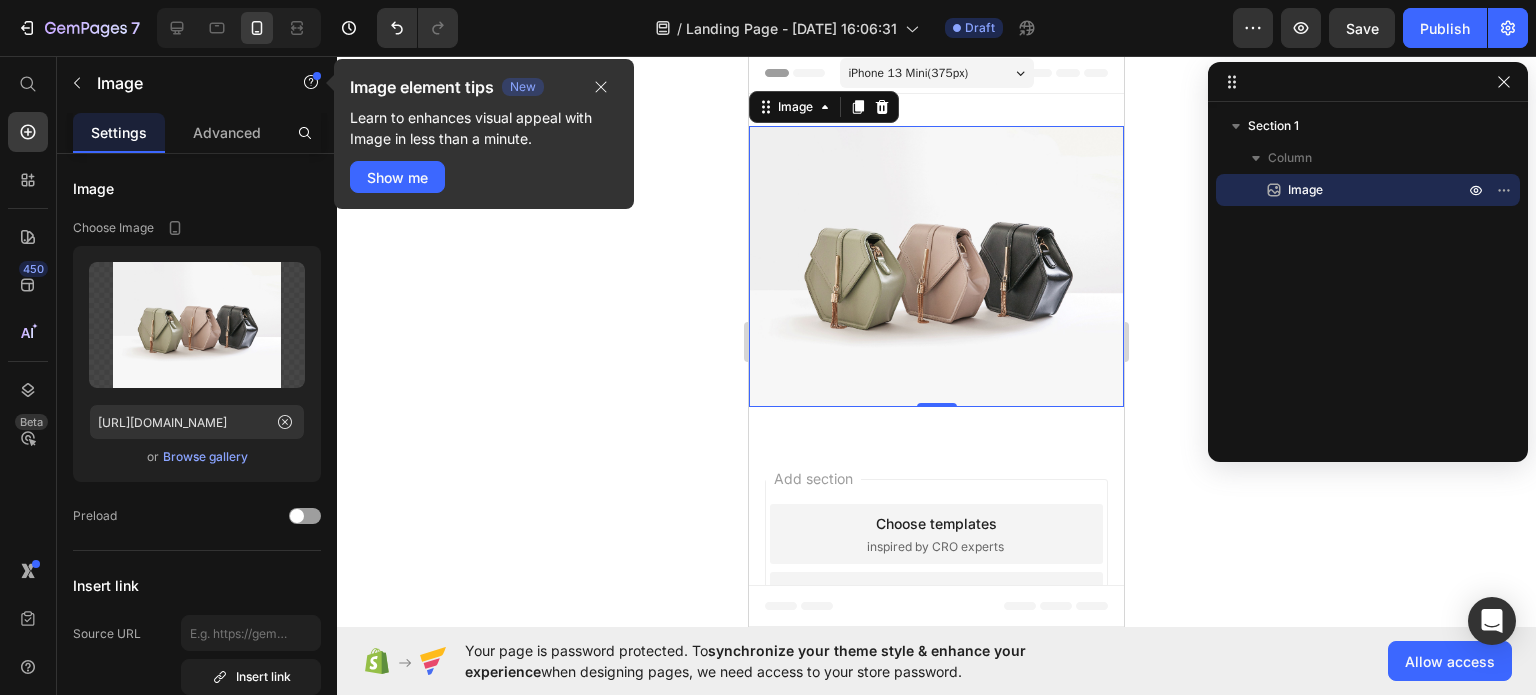 click 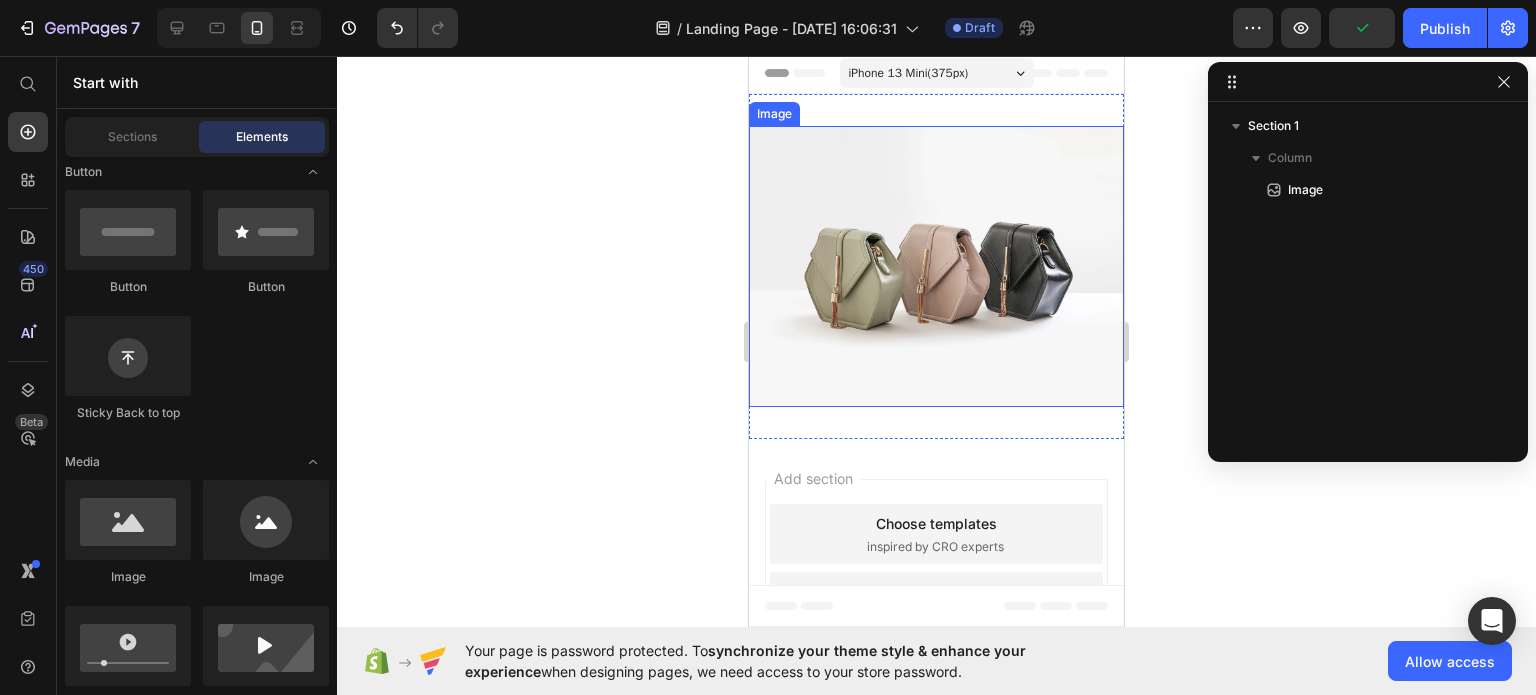 click at bounding box center [936, 266] 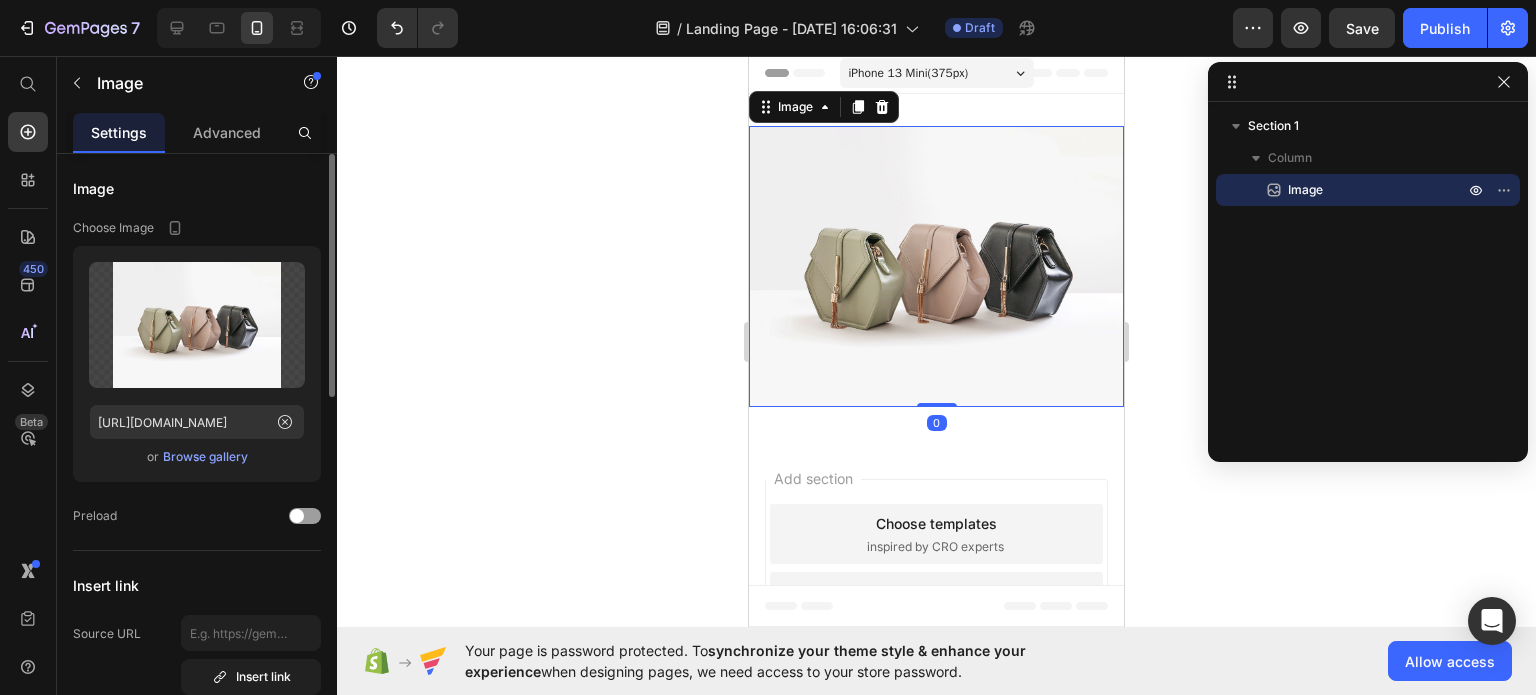 click on "Browse gallery" at bounding box center (205, 457) 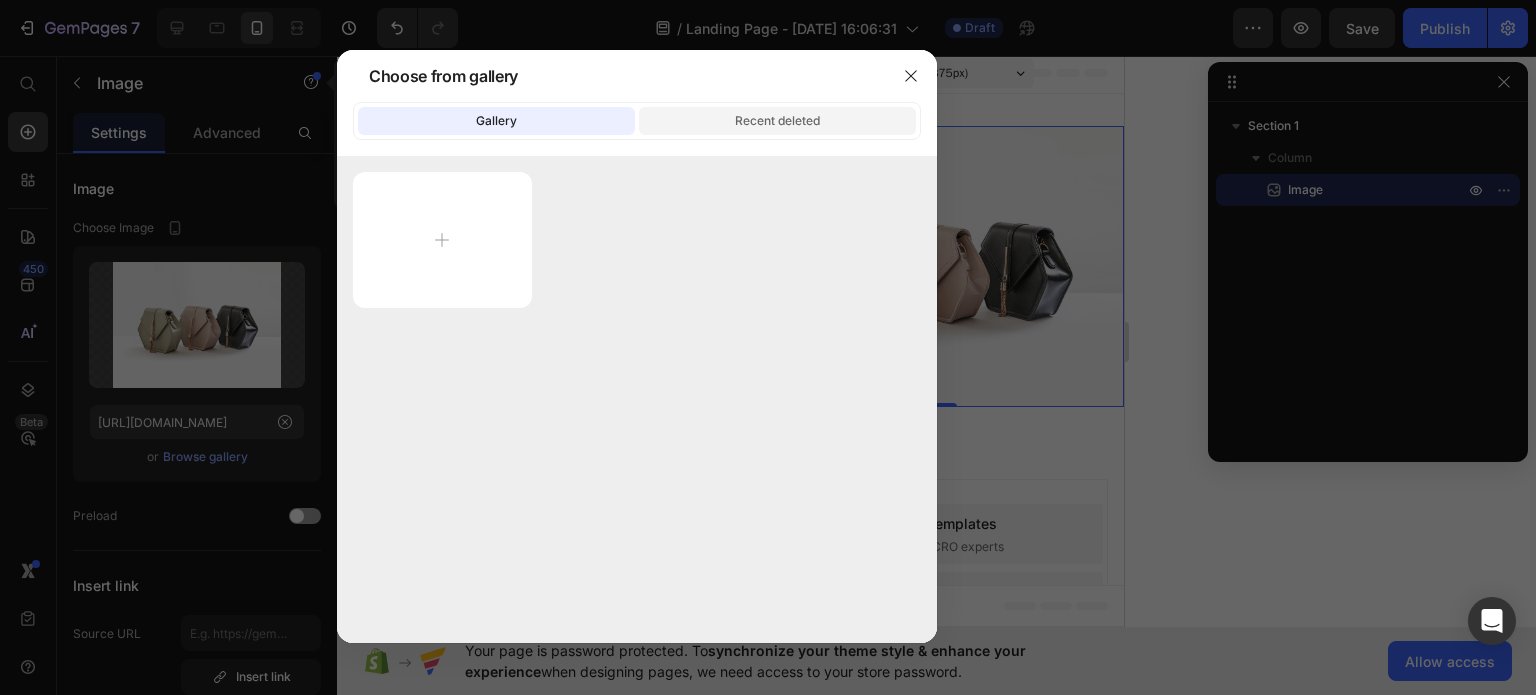 click on "Recent deleted" 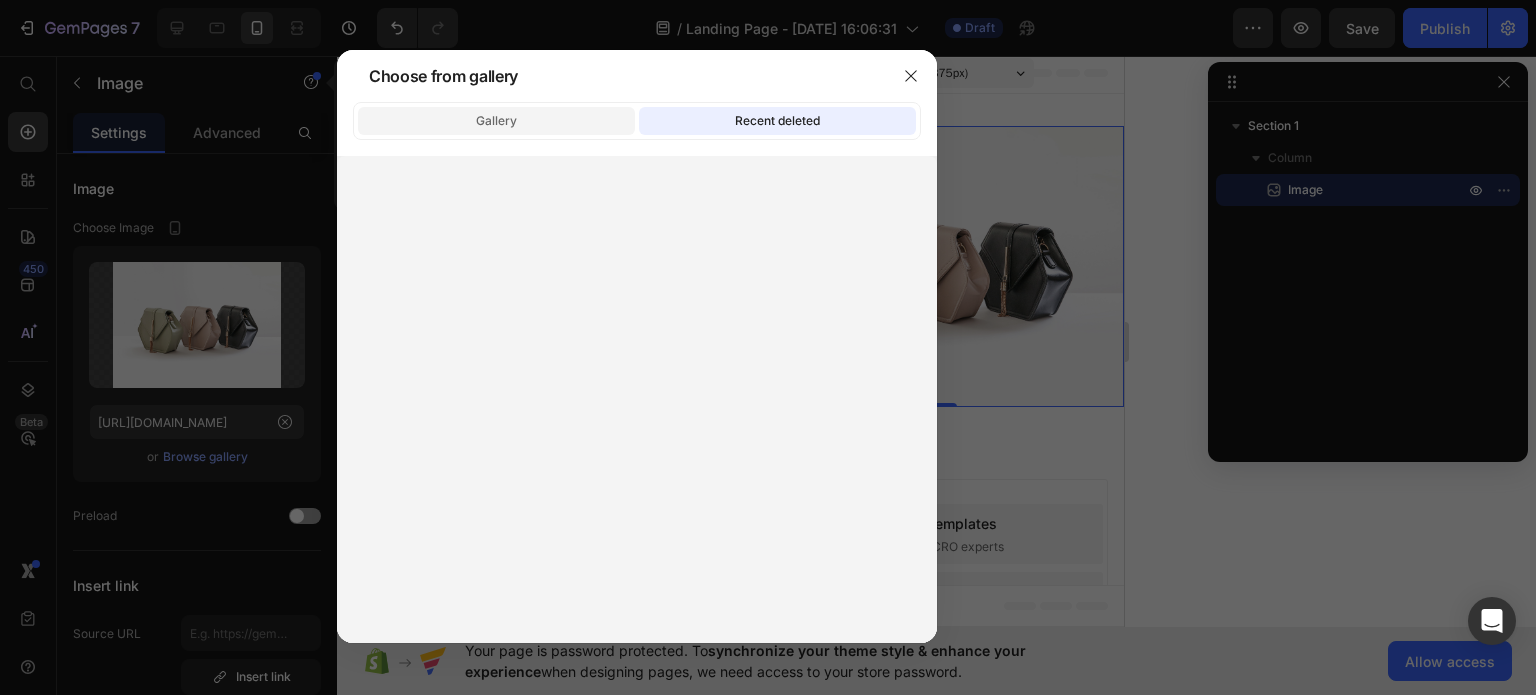 click on "Gallery" 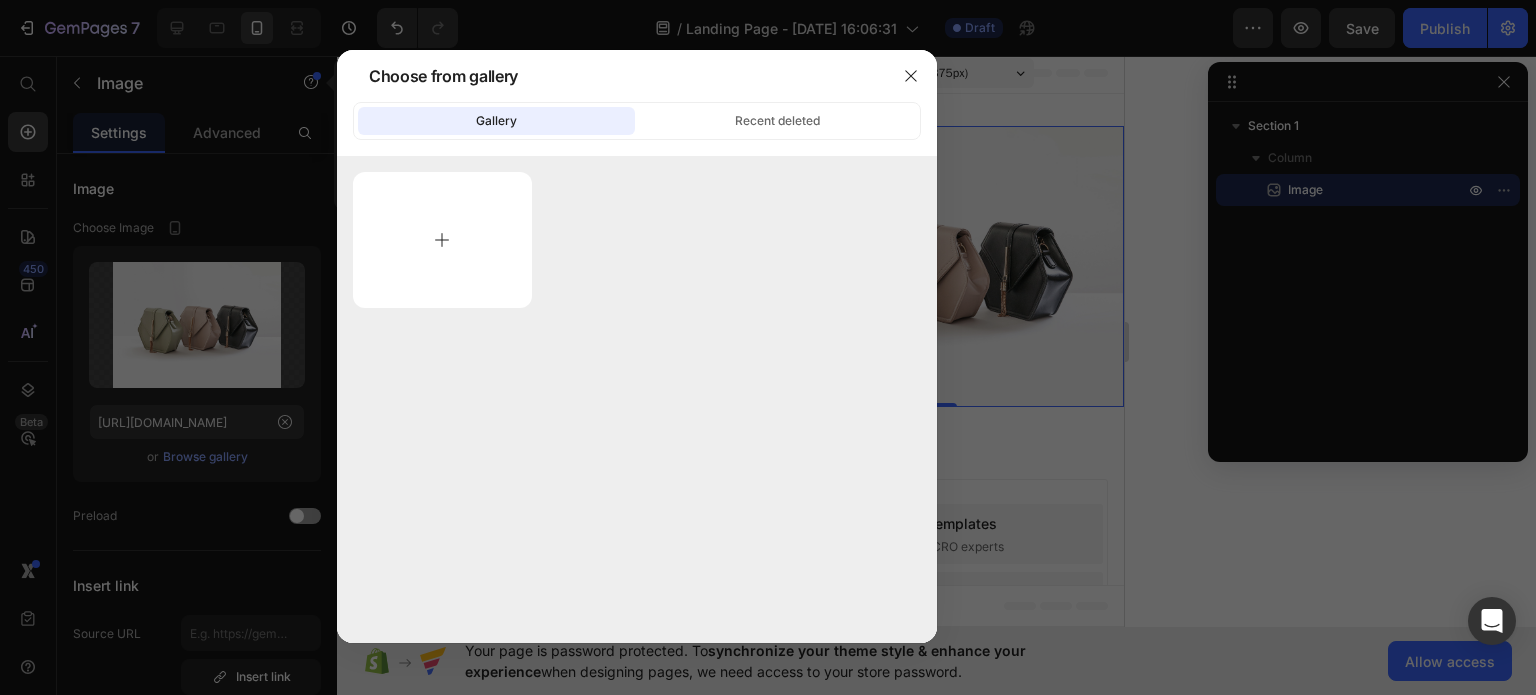click at bounding box center (442, 240) 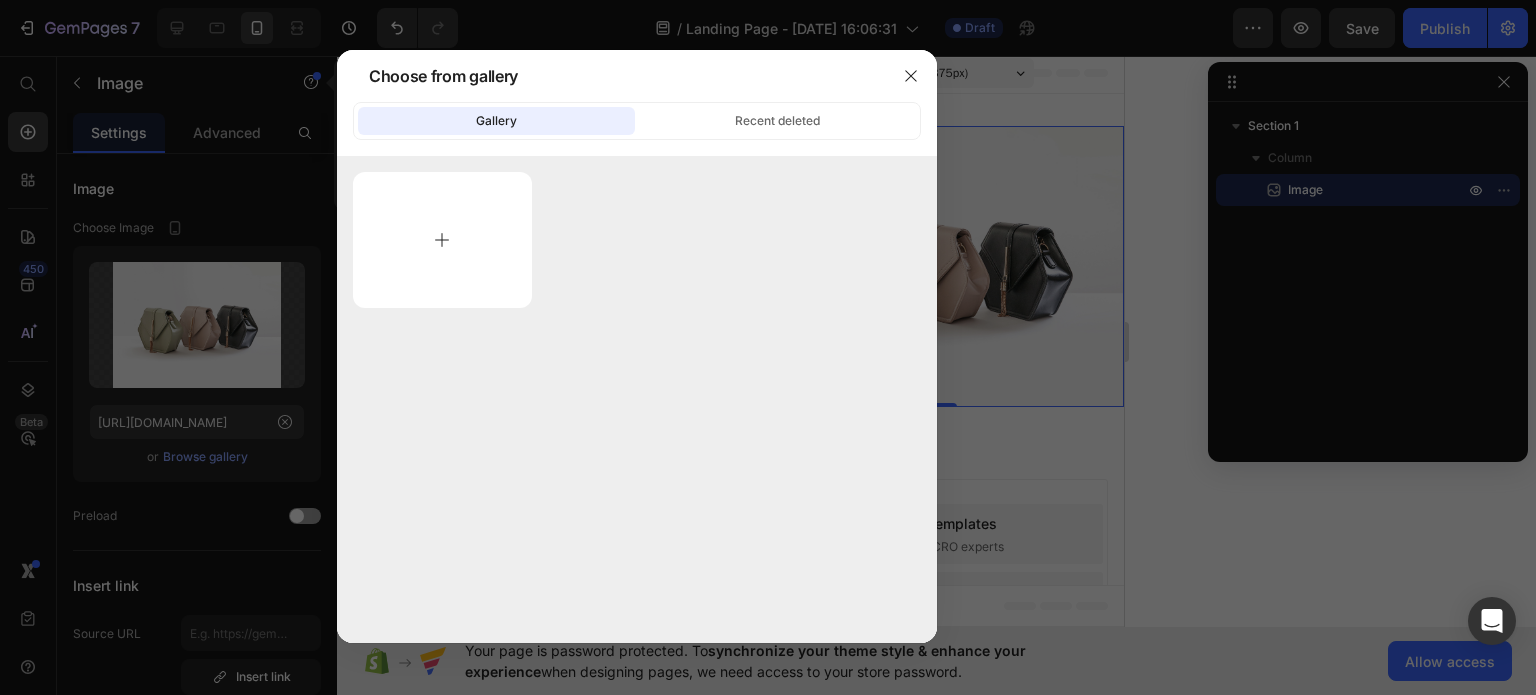type on "C:\fakepath\WhatsApp Image [DATE] 4.49.52 PM.jpeg" 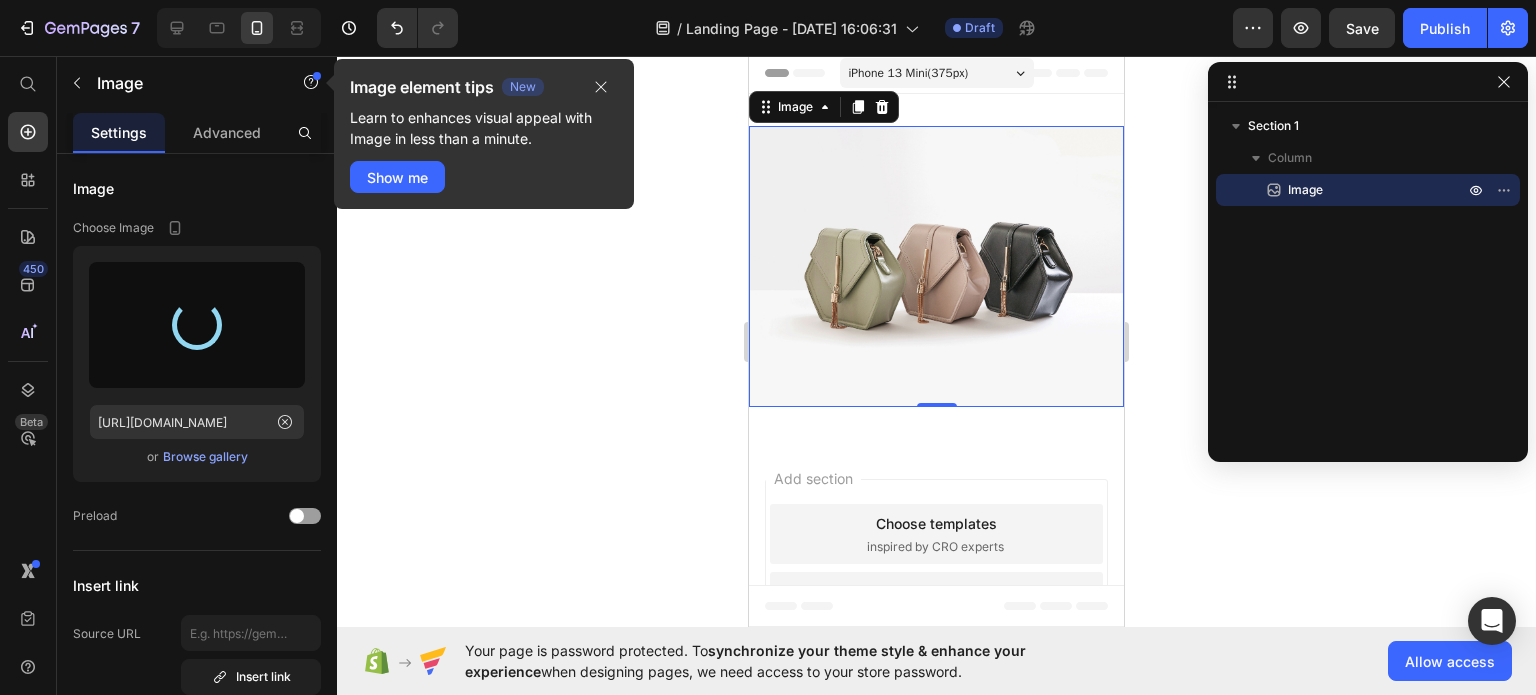 type on "[URL][DOMAIN_NAME]" 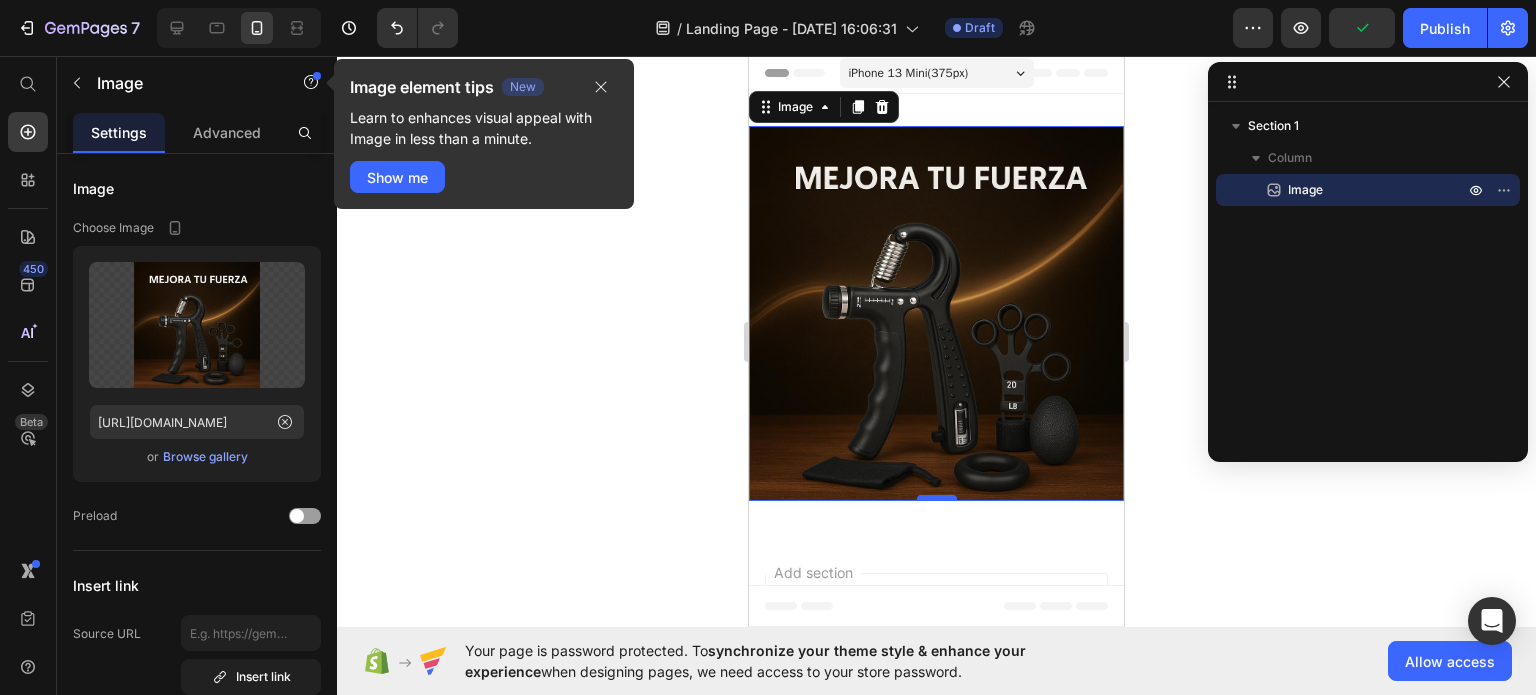 click at bounding box center (937, 498) 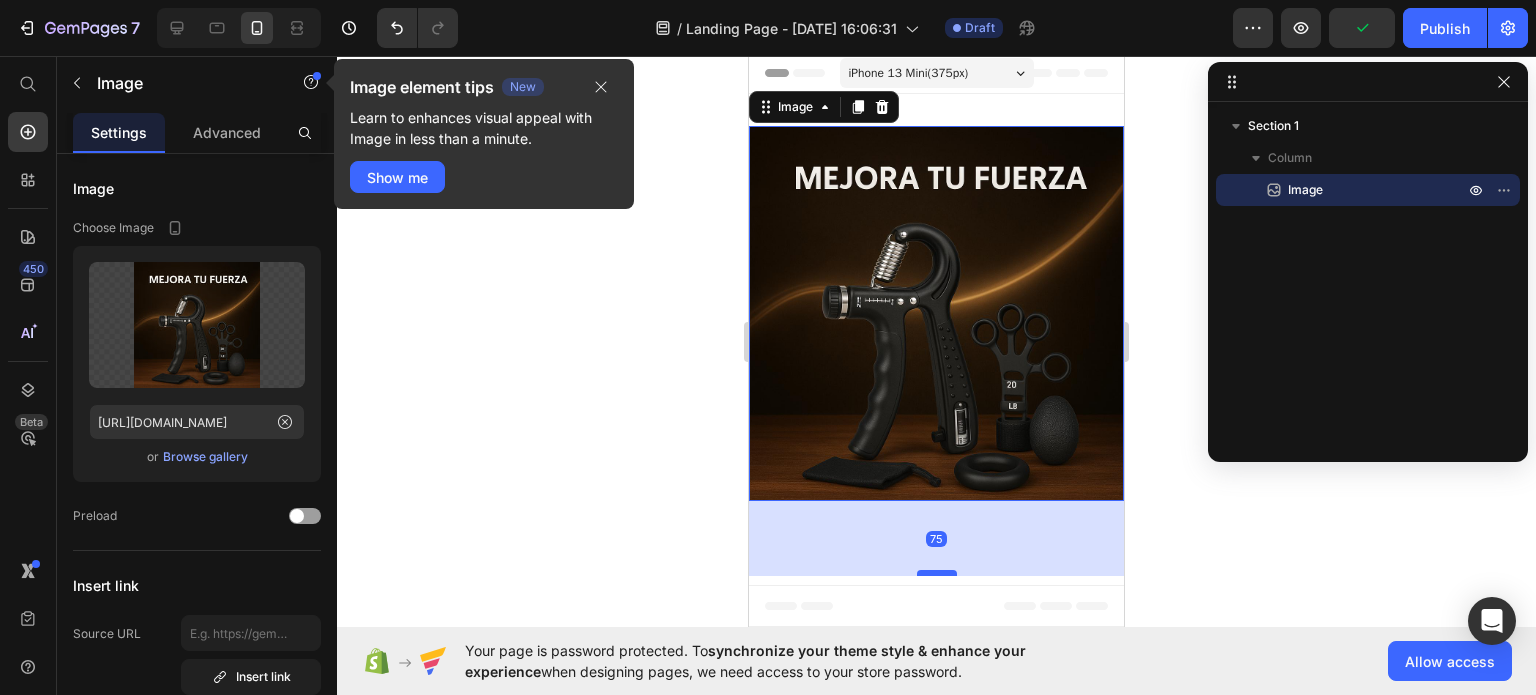drag, startPoint x: 944, startPoint y: 497, endPoint x: 946, endPoint y: 572, distance: 75.026665 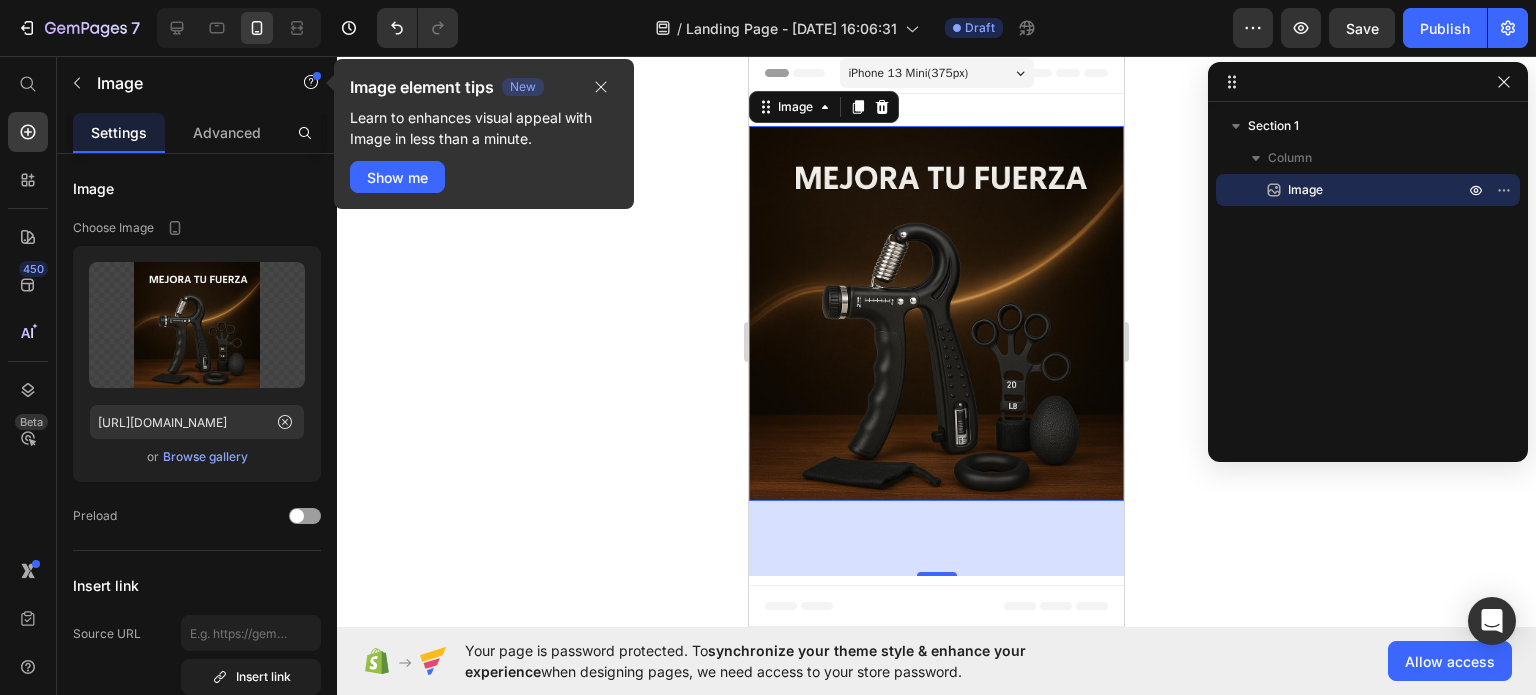click at bounding box center [936, 313] 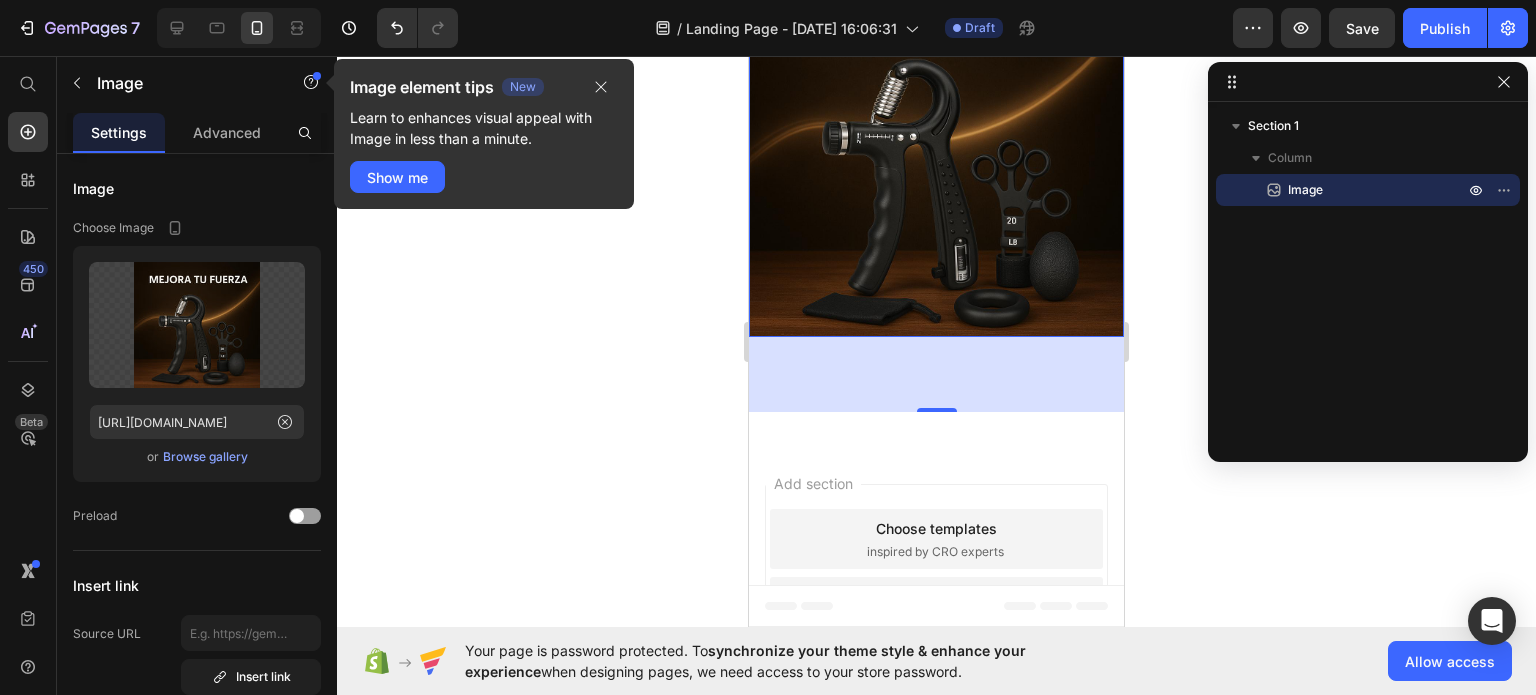 scroll, scrollTop: 181, scrollLeft: 0, axis: vertical 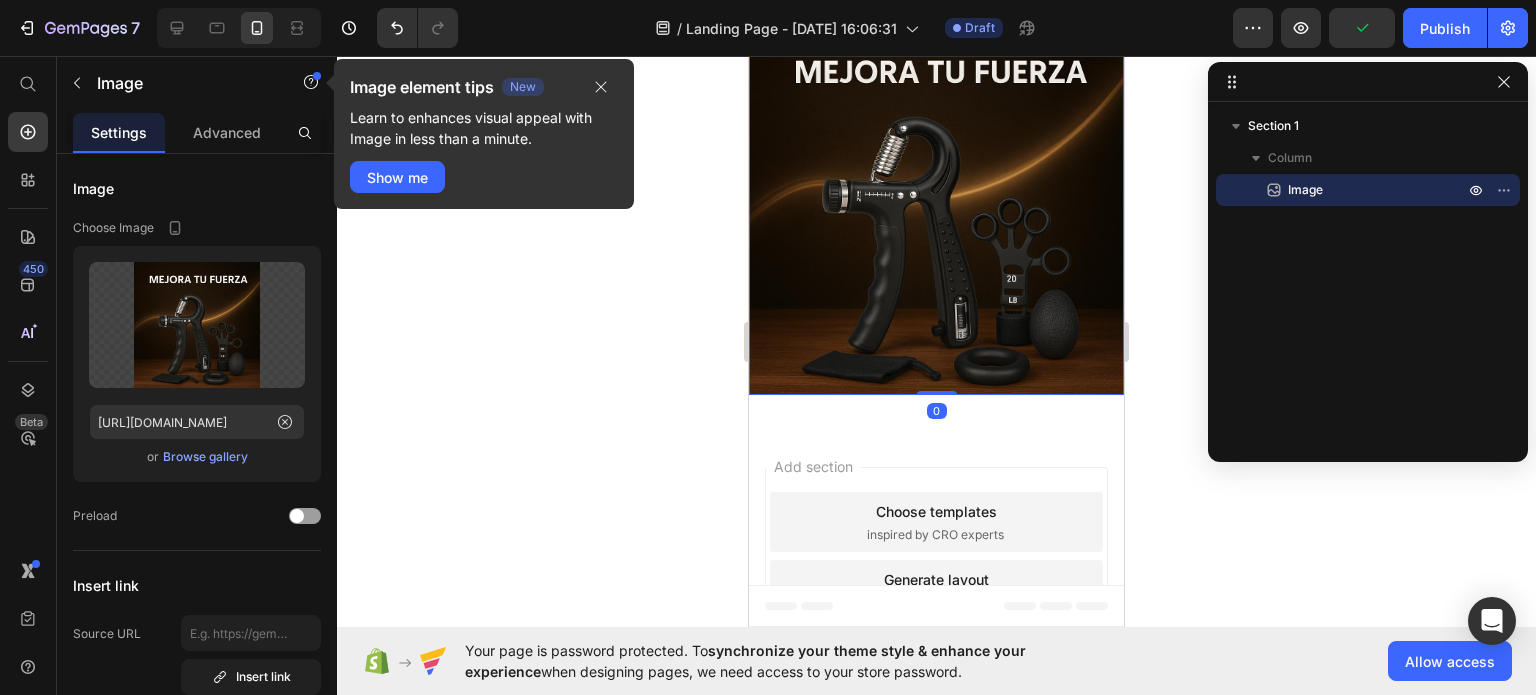 drag, startPoint x: 930, startPoint y: 395, endPoint x: 918, endPoint y: 300, distance: 95.7549 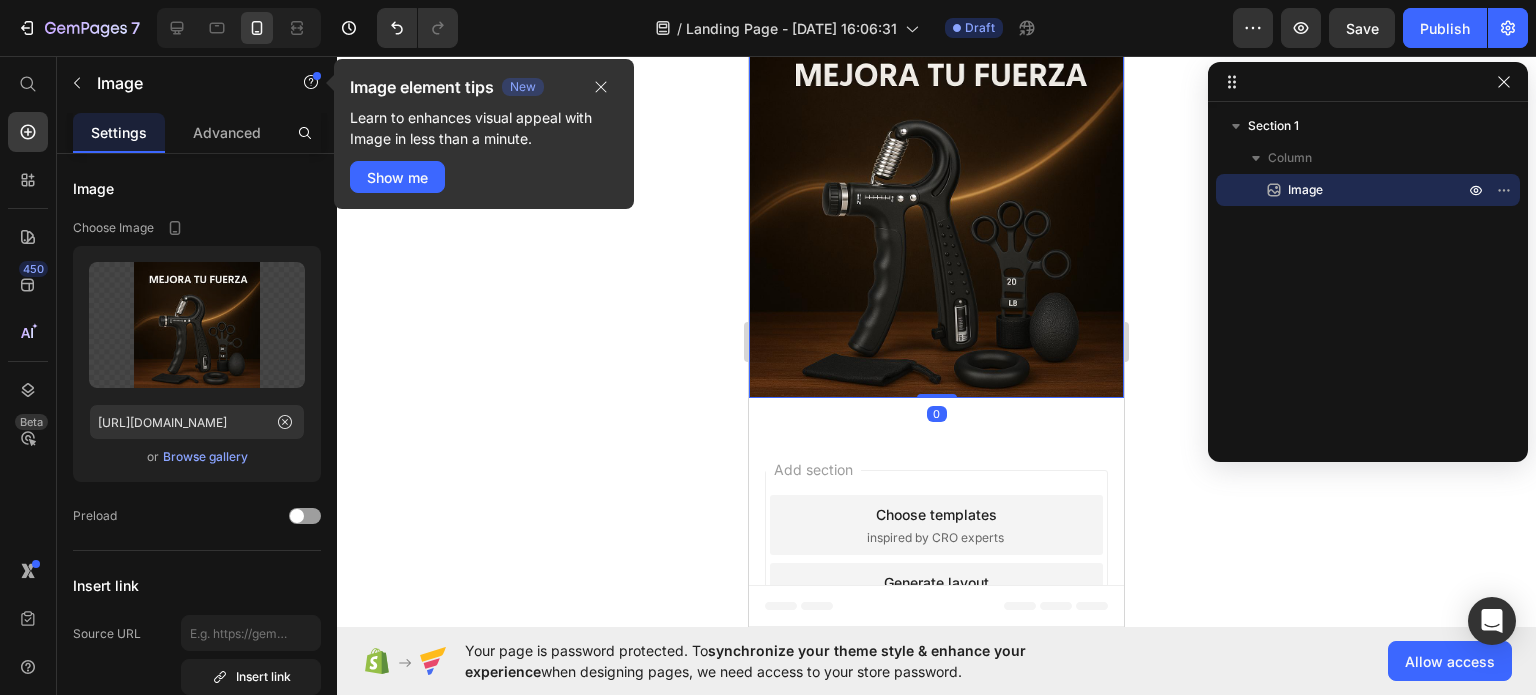 click 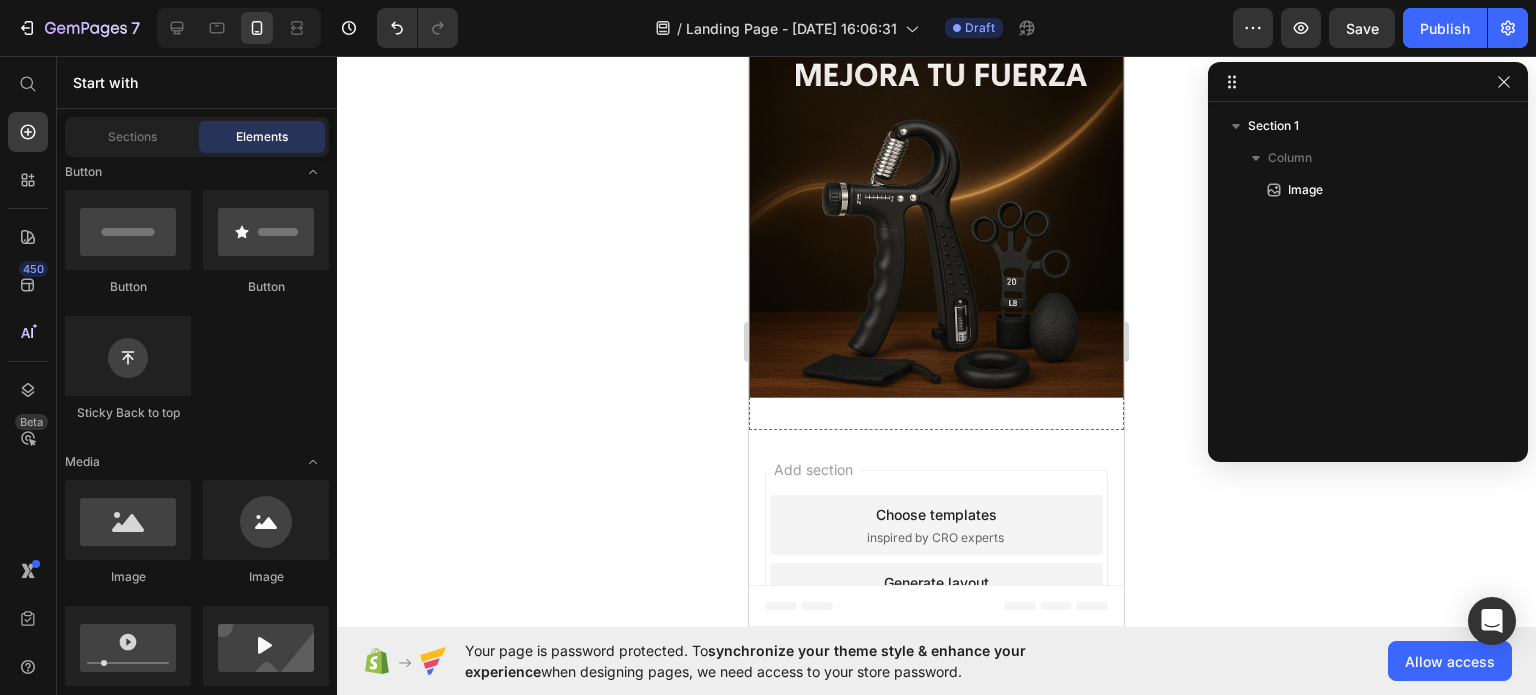 scroll, scrollTop: 0, scrollLeft: 0, axis: both 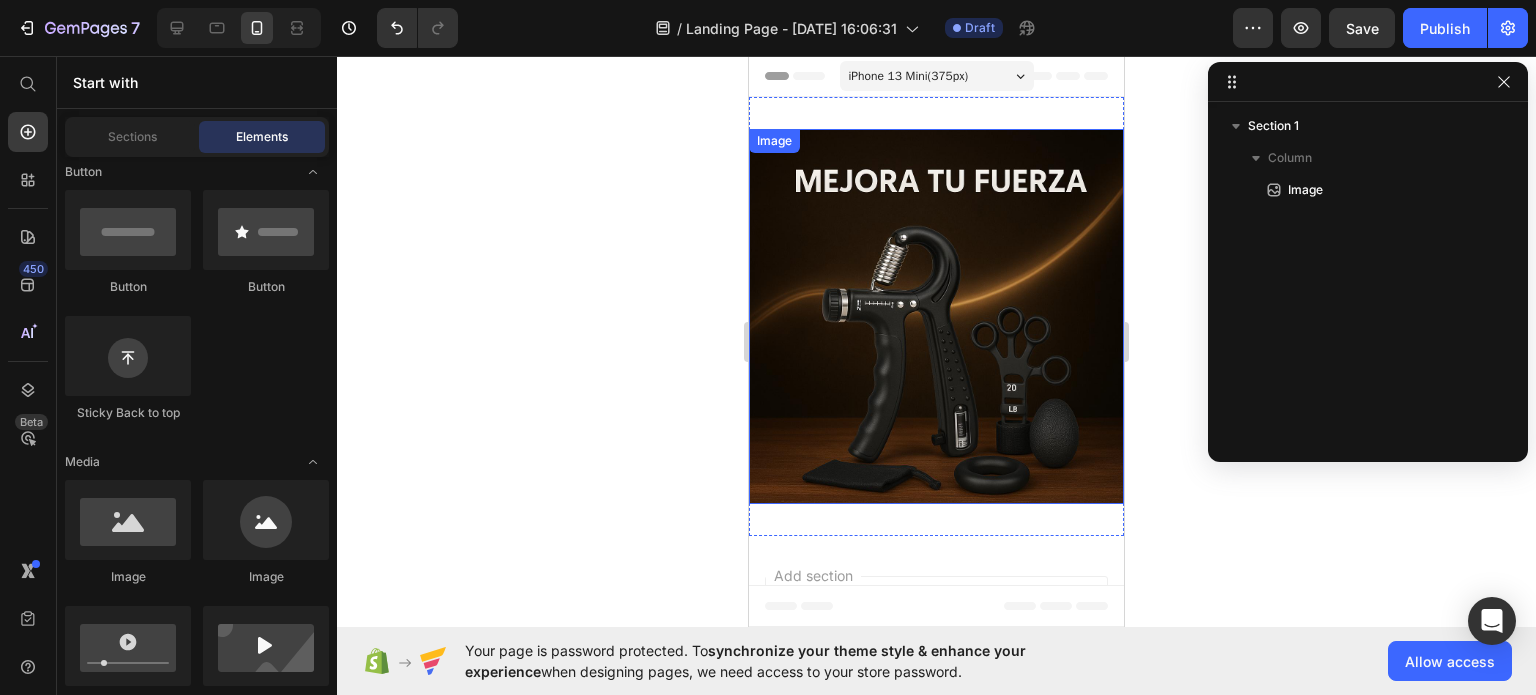 click at bounding box center (936, 316) 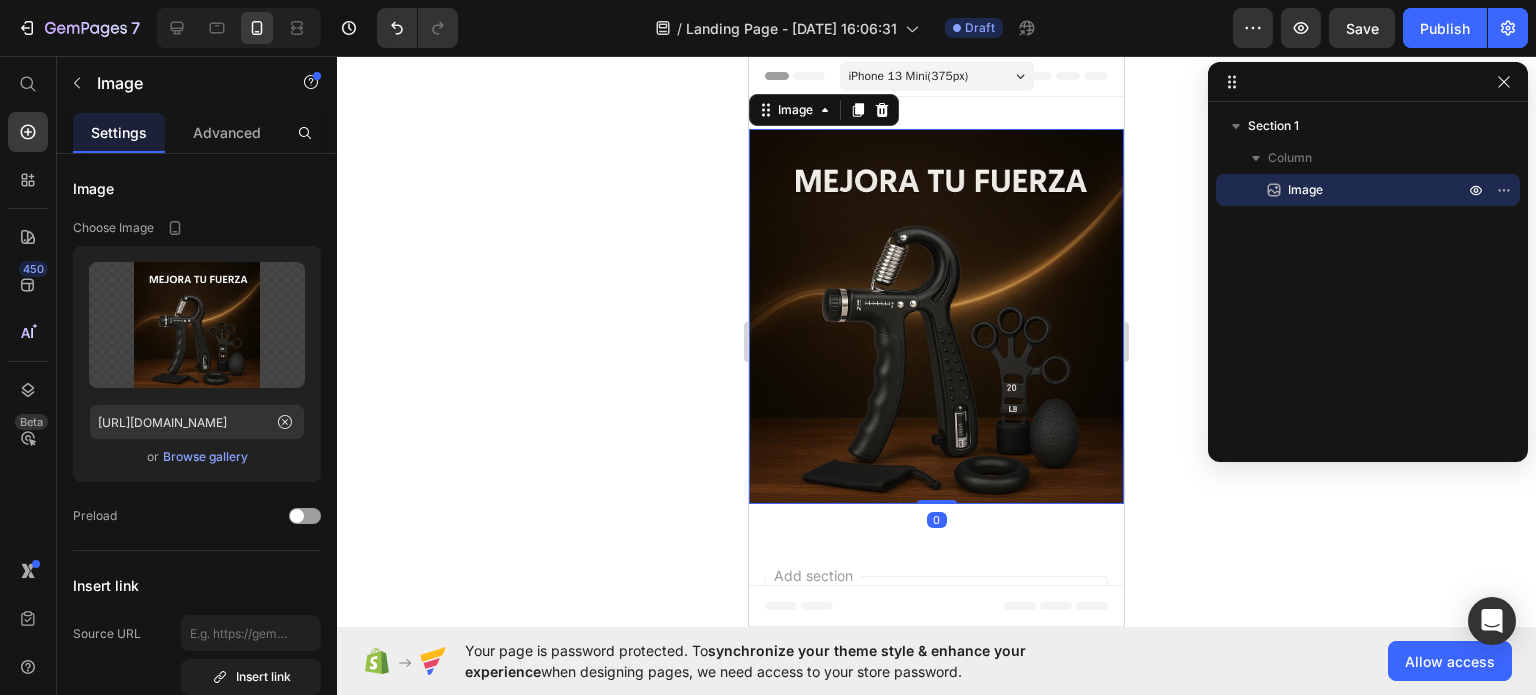 click at bounding box center [936, 316] 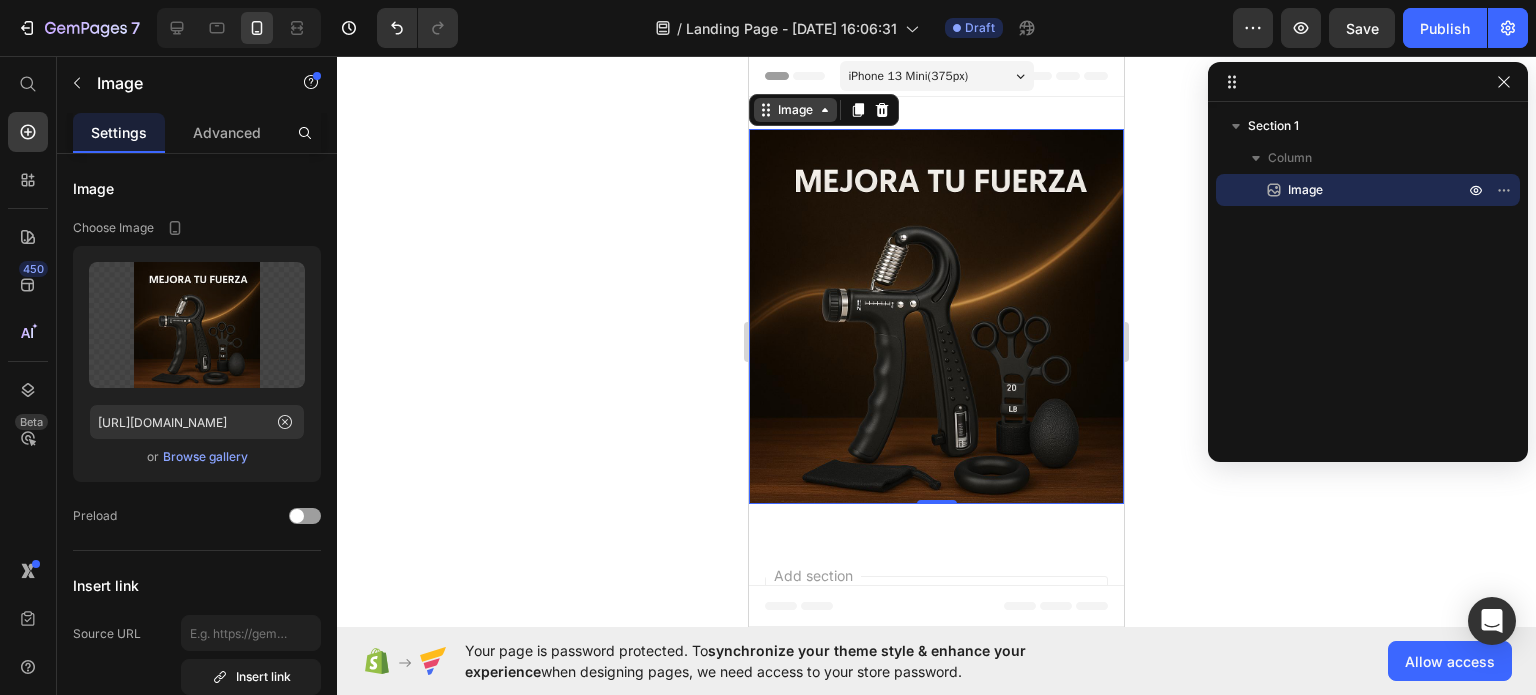 click 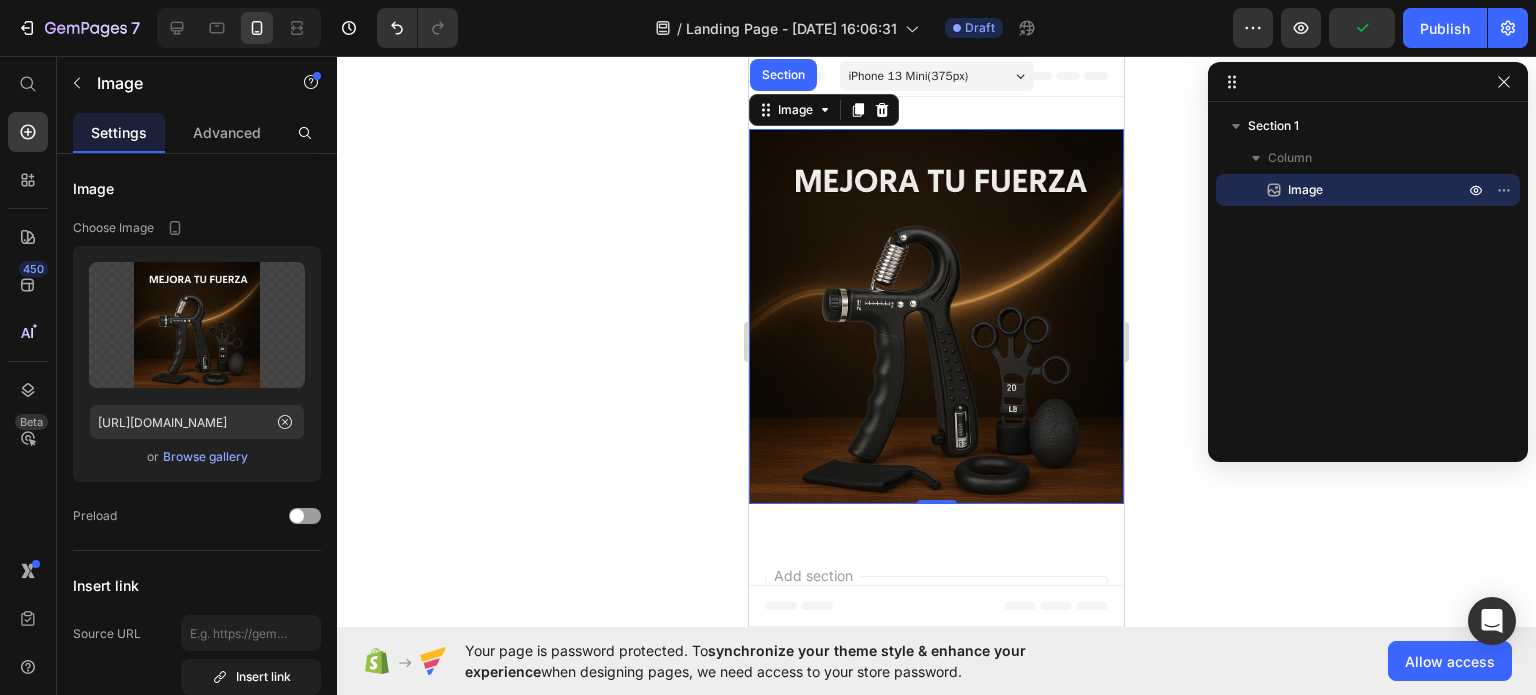 click at bounding box center (936, 316) 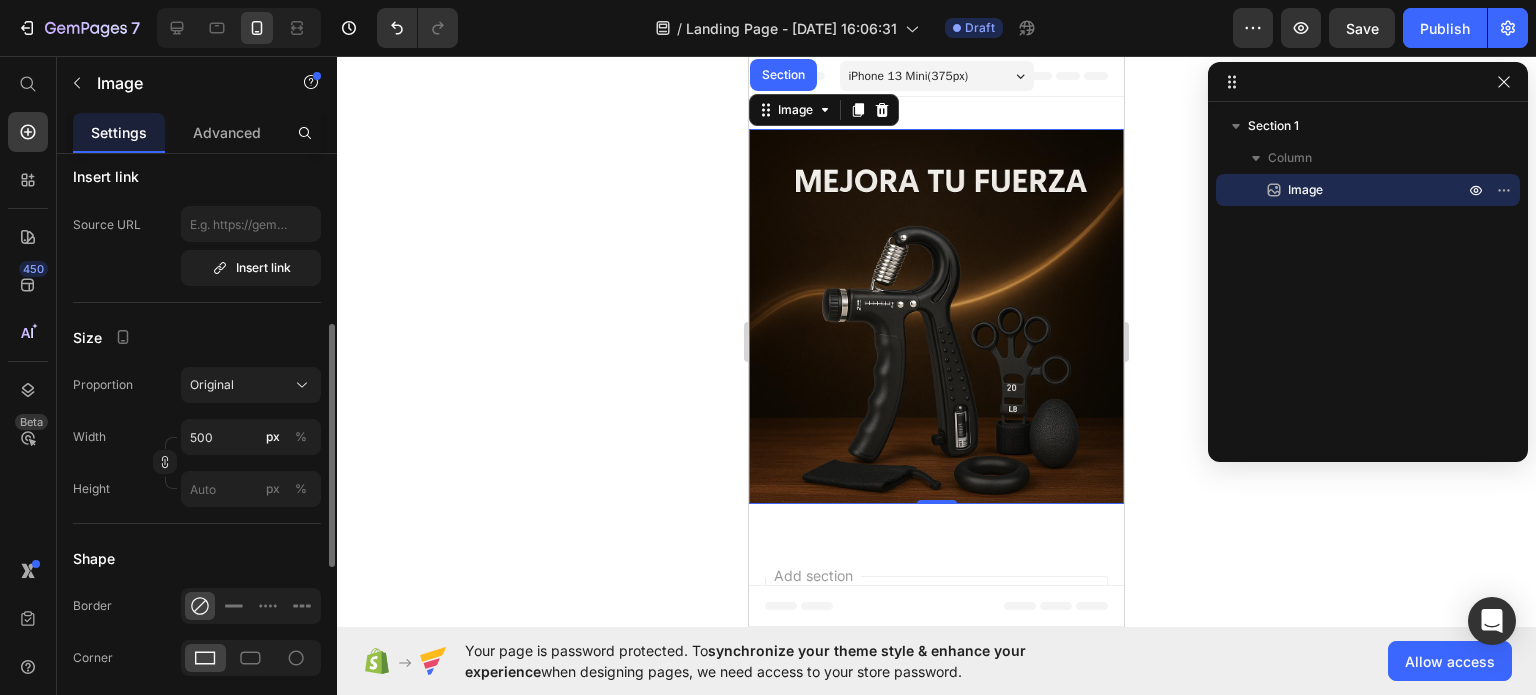 scroll, scrollTop: 412, scrollLeft: 0, axis: vertical 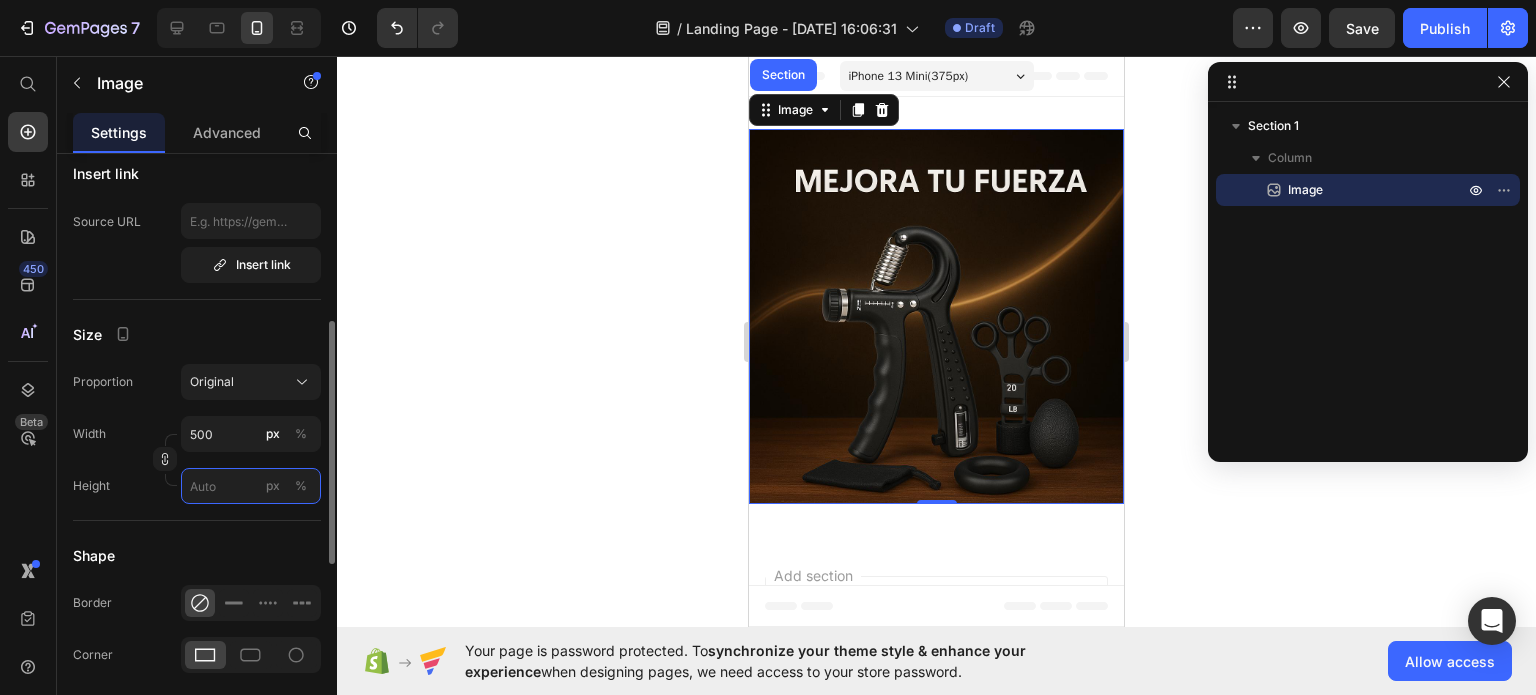 click on "px %" at bounding box center (251, 486) 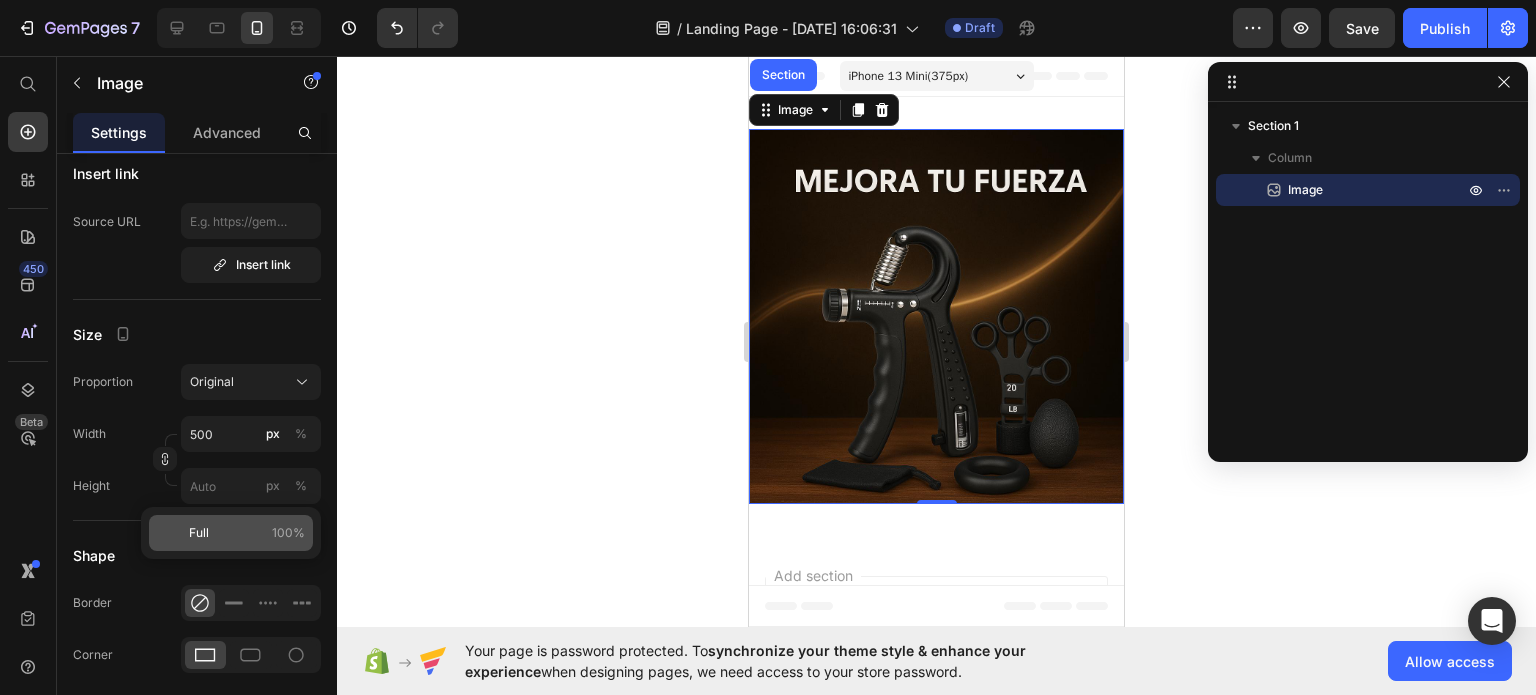 click on "Full" at bounding box center [199, 533] 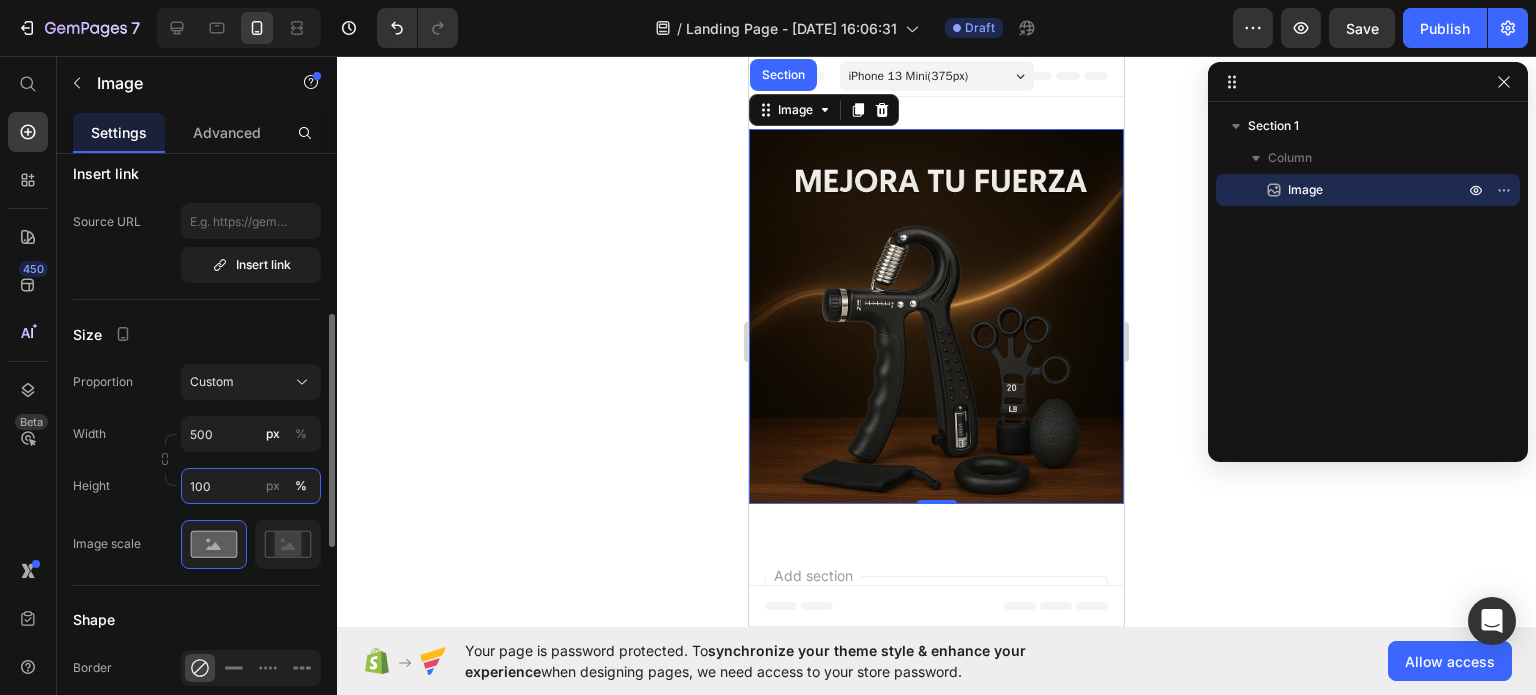 click on "100" at bounding box center (251, 486) 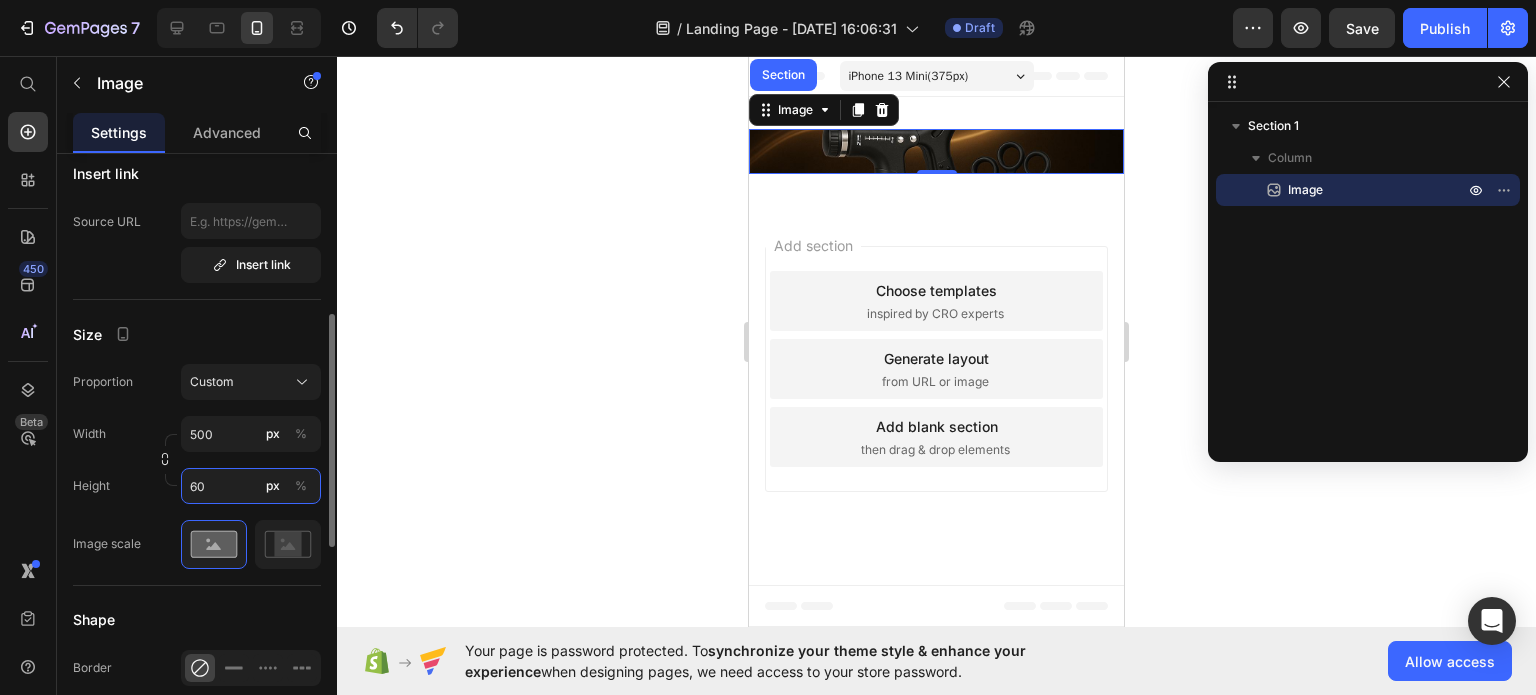 type on "6" 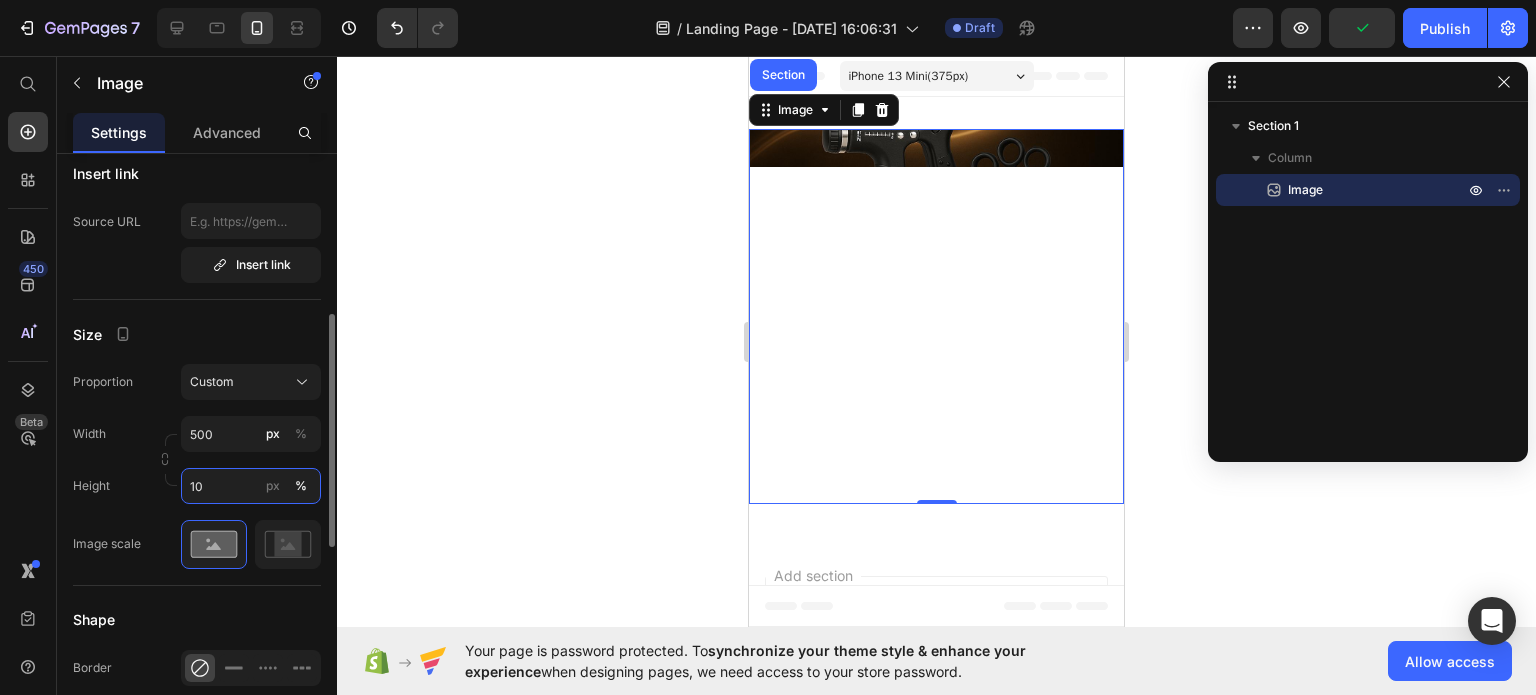 type on "1" 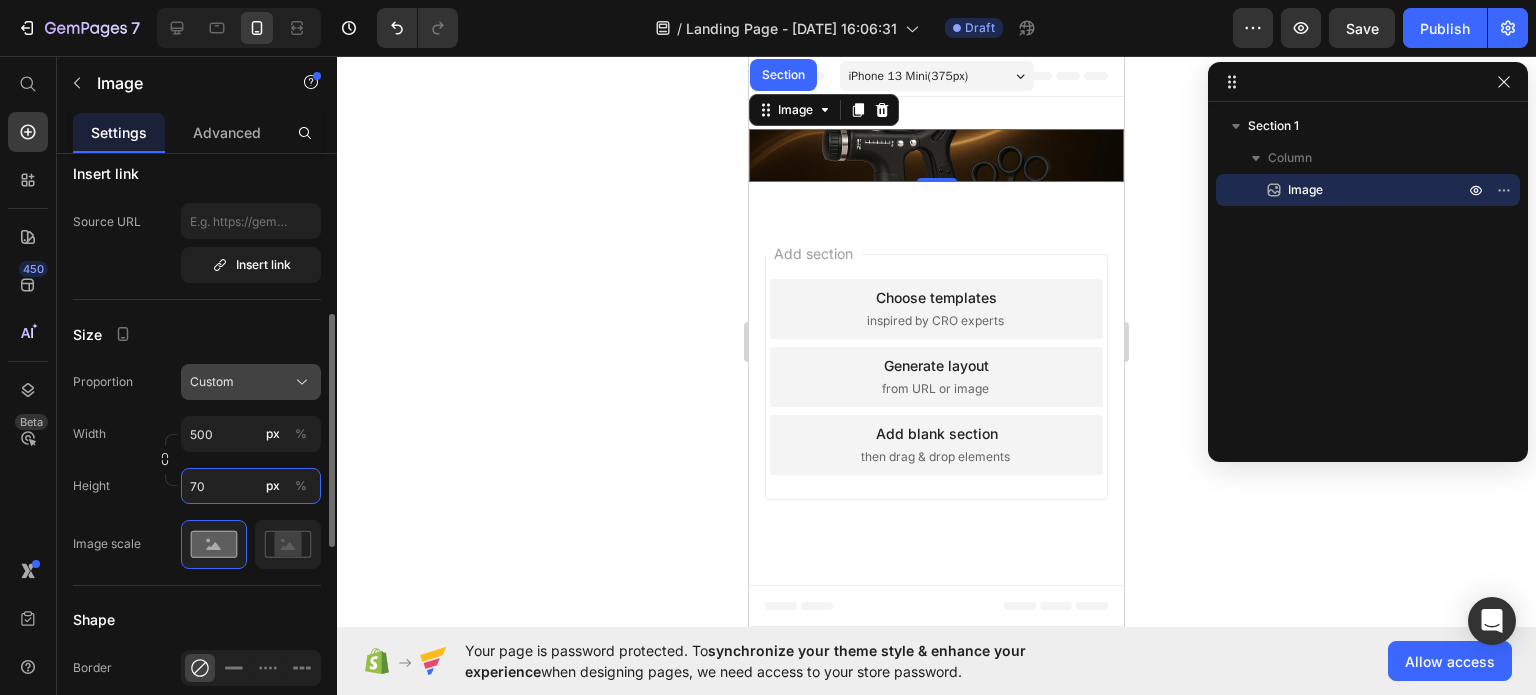type on "7" 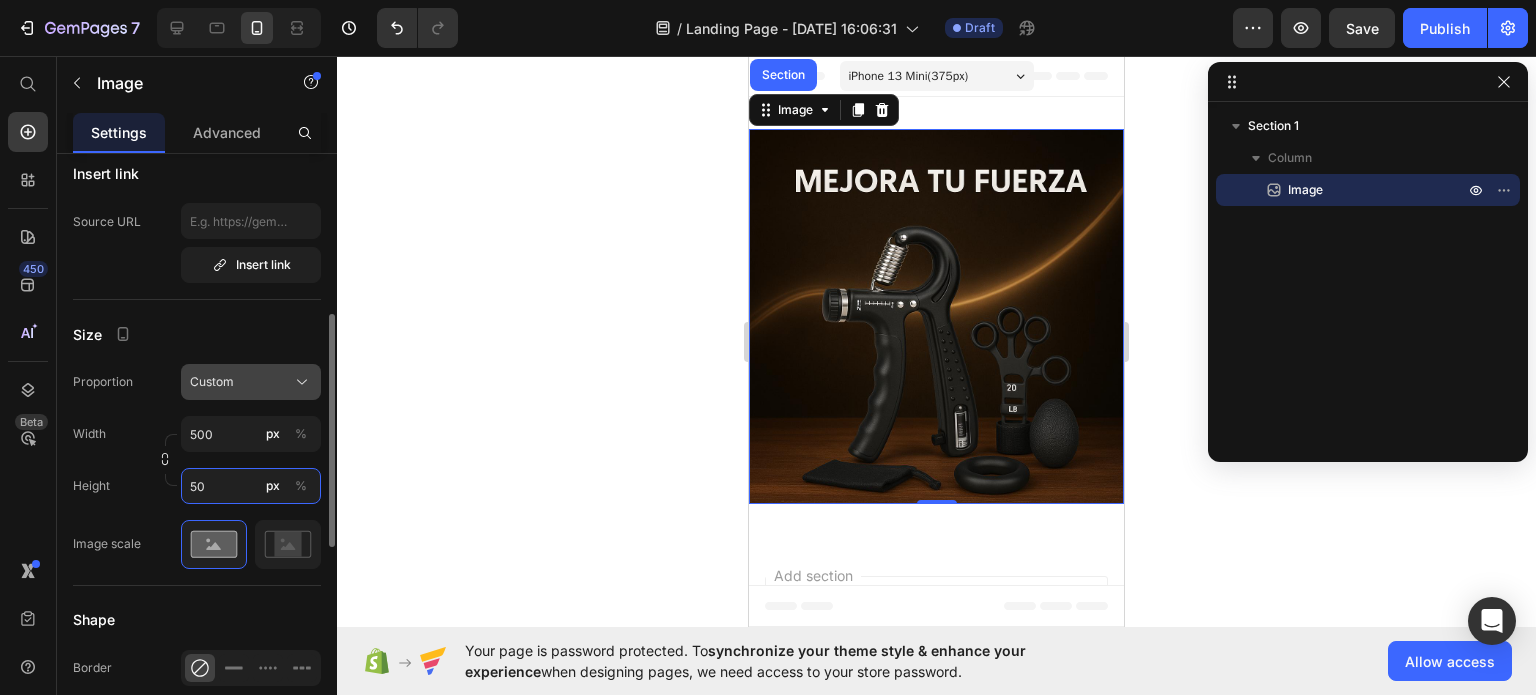 type on "5" 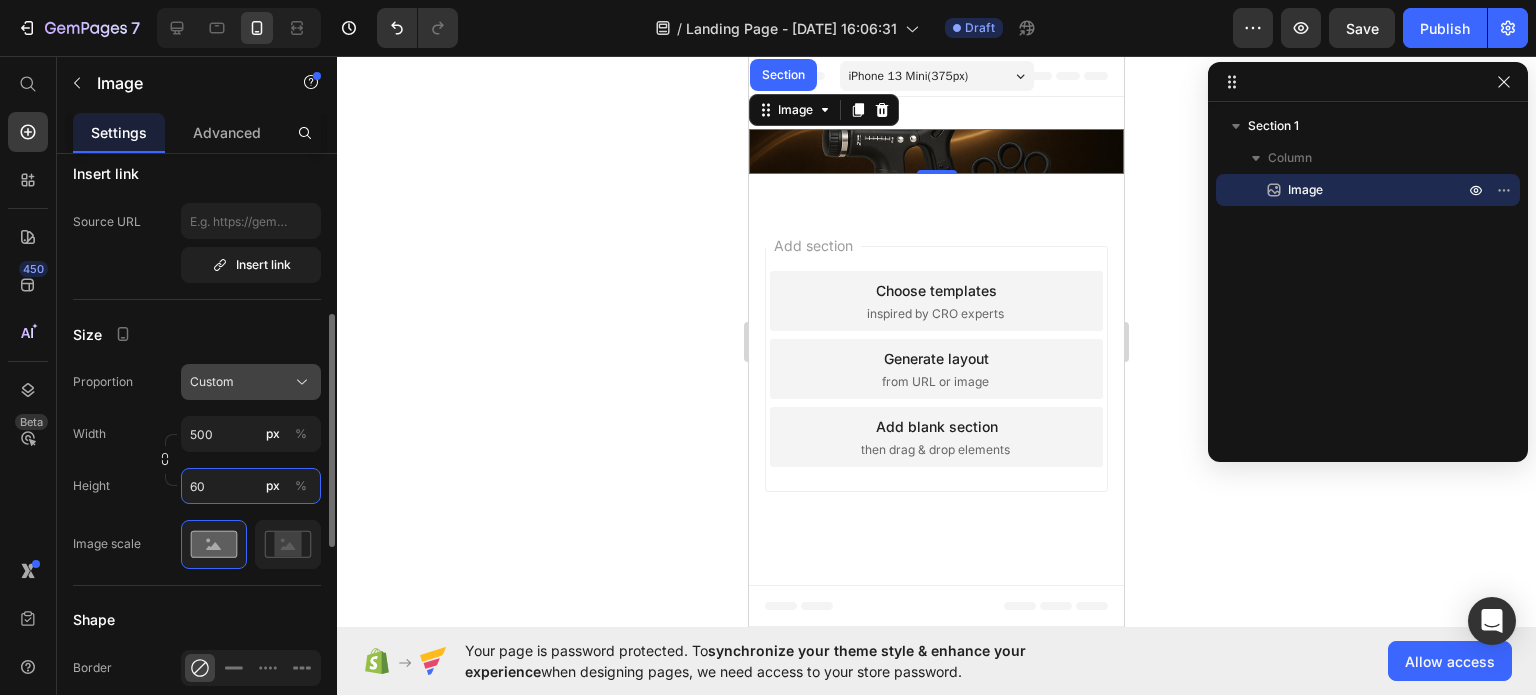 type on "6" 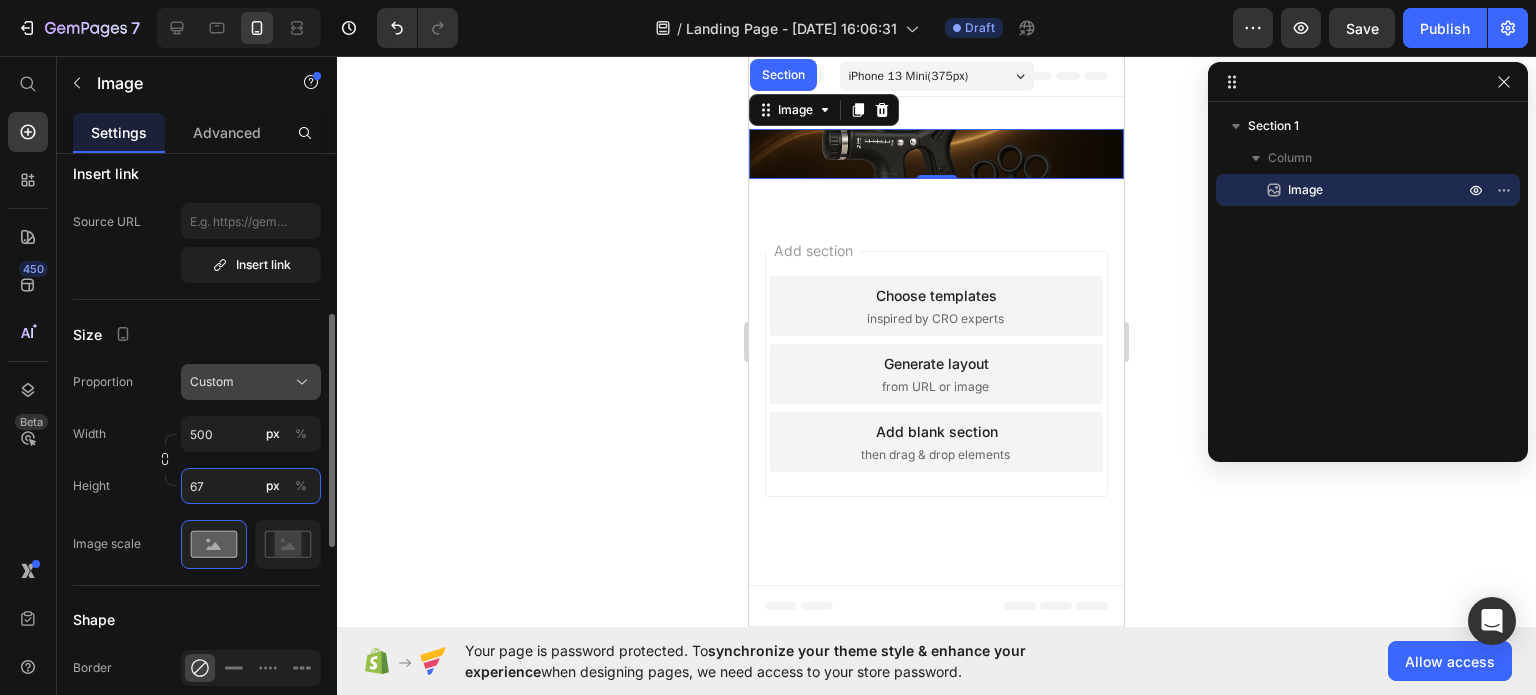 type on "6" 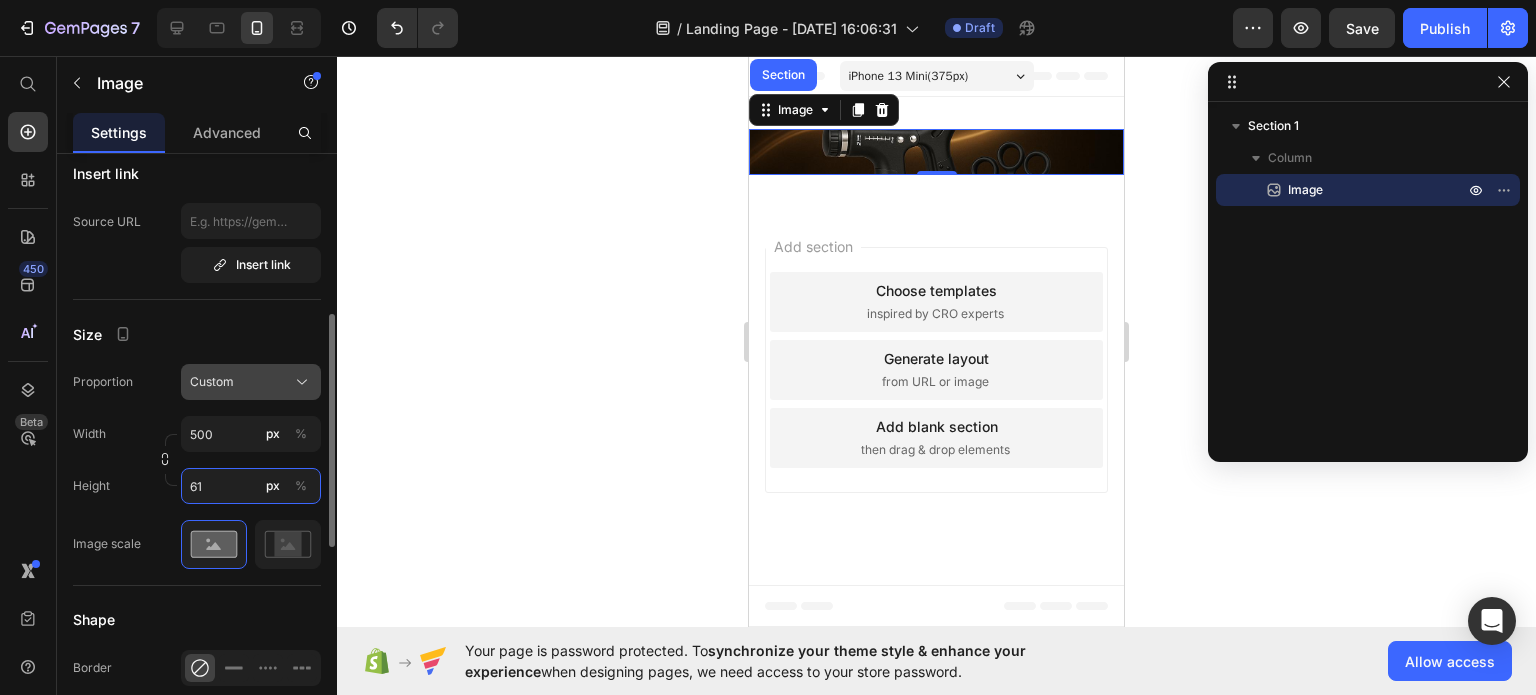 type on "615" 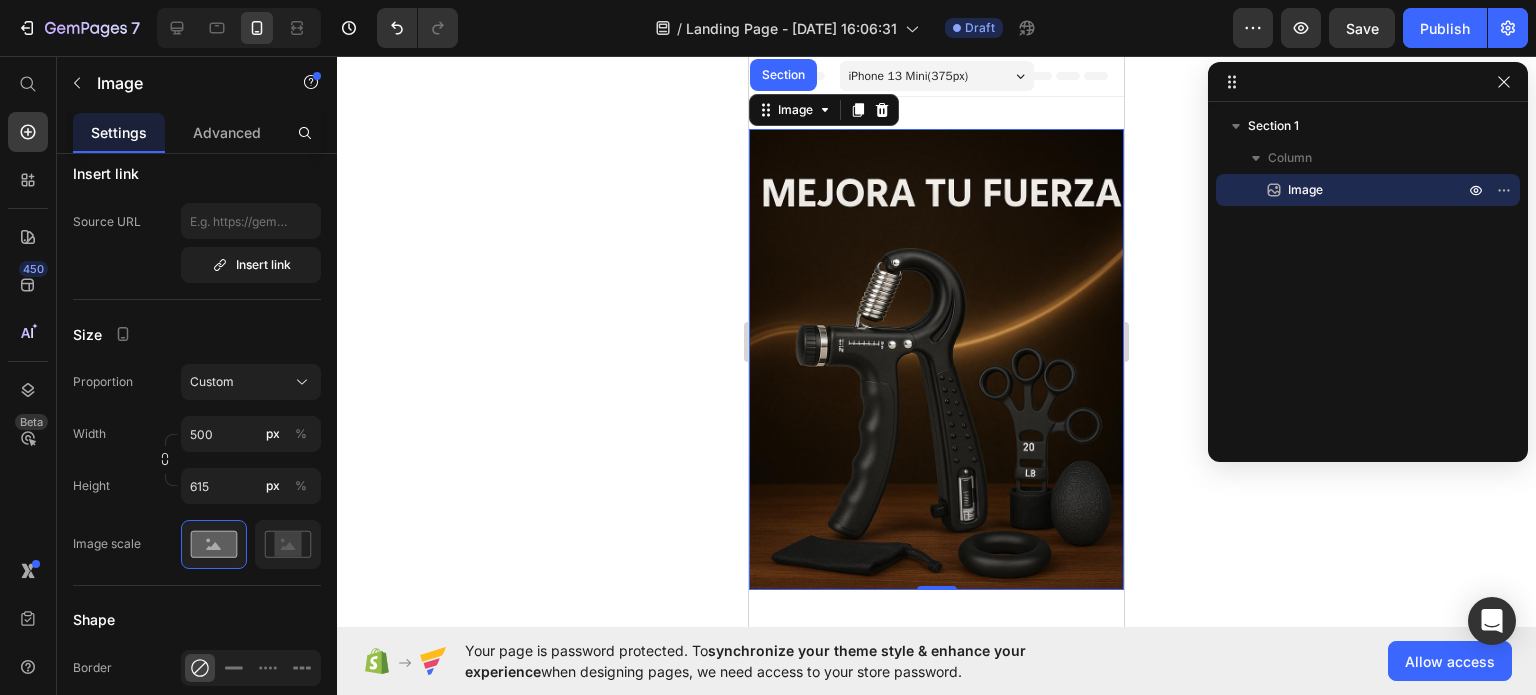click 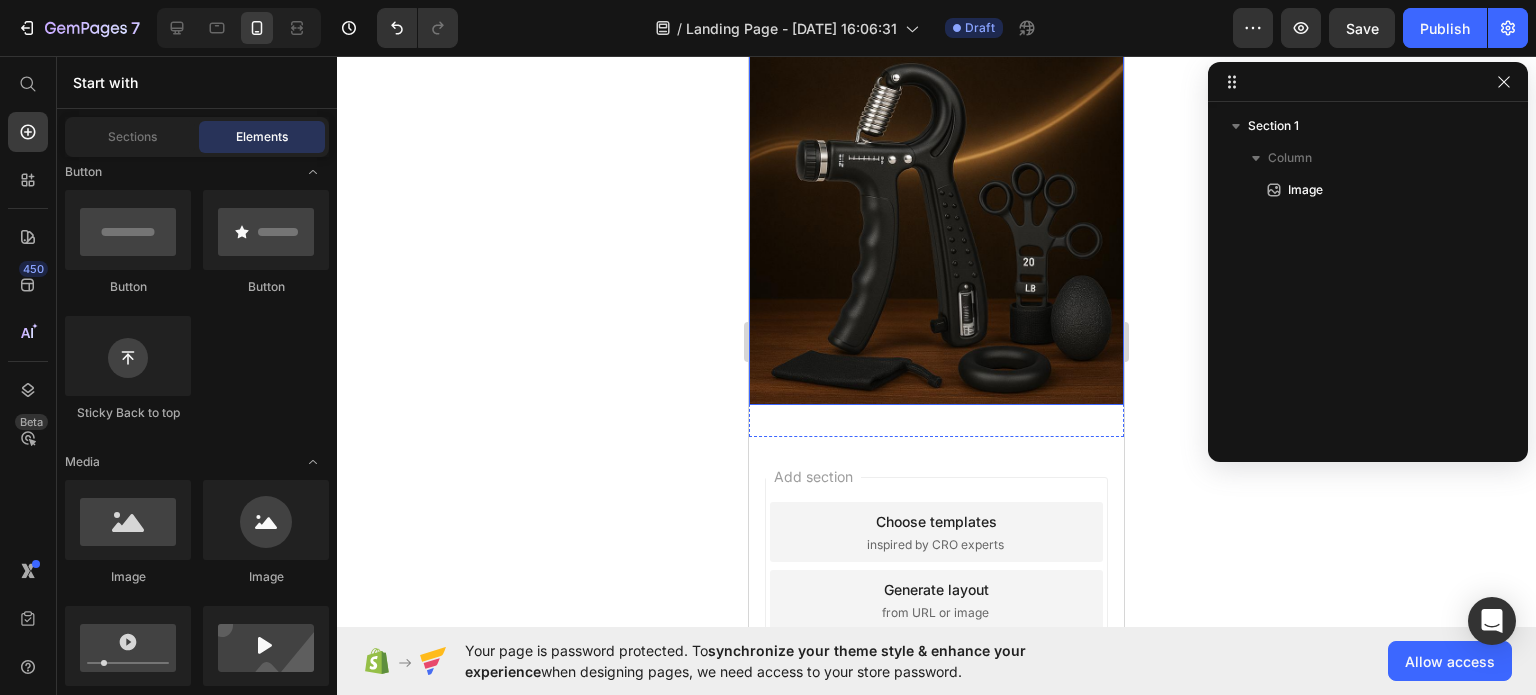 scroll, scrollTop: 0, scrollLeft: 0, axis: both 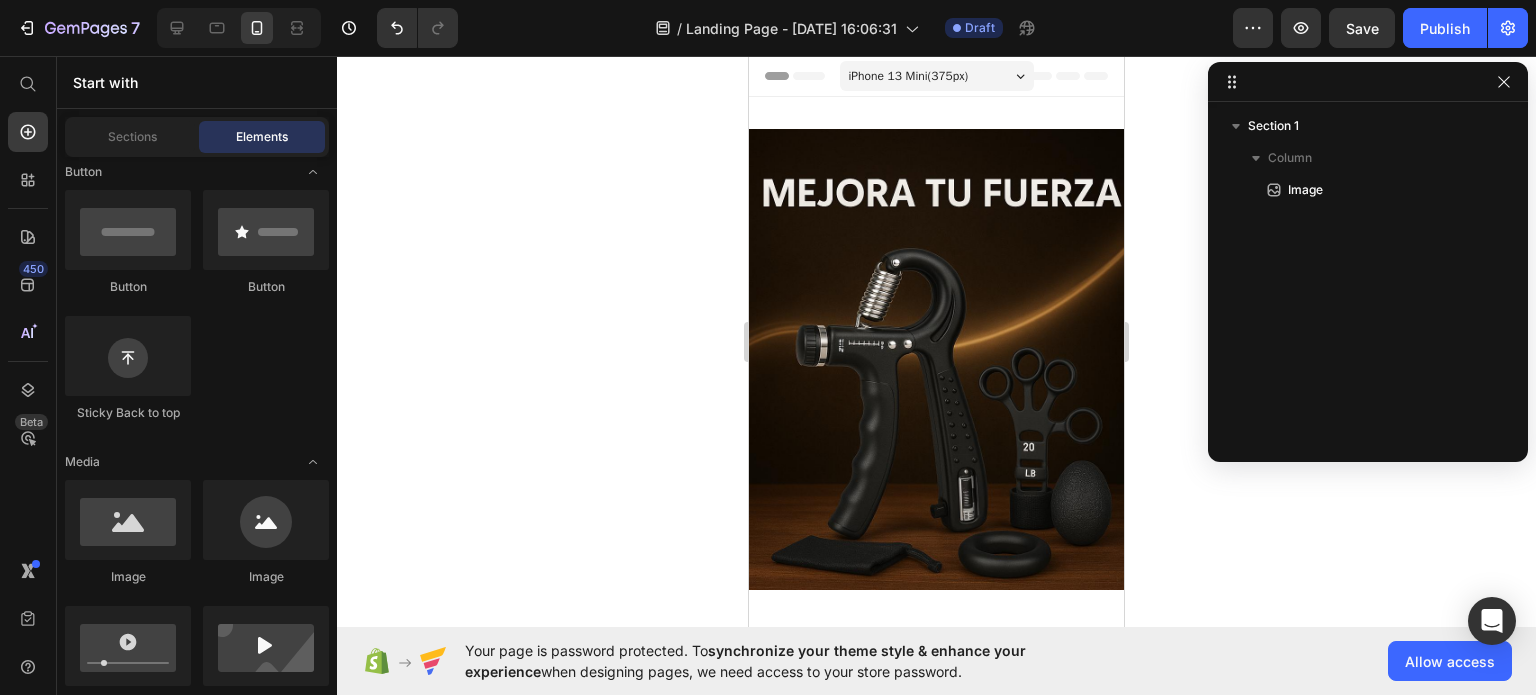 click on "Sections Elements" at bounding box center (197, 137) 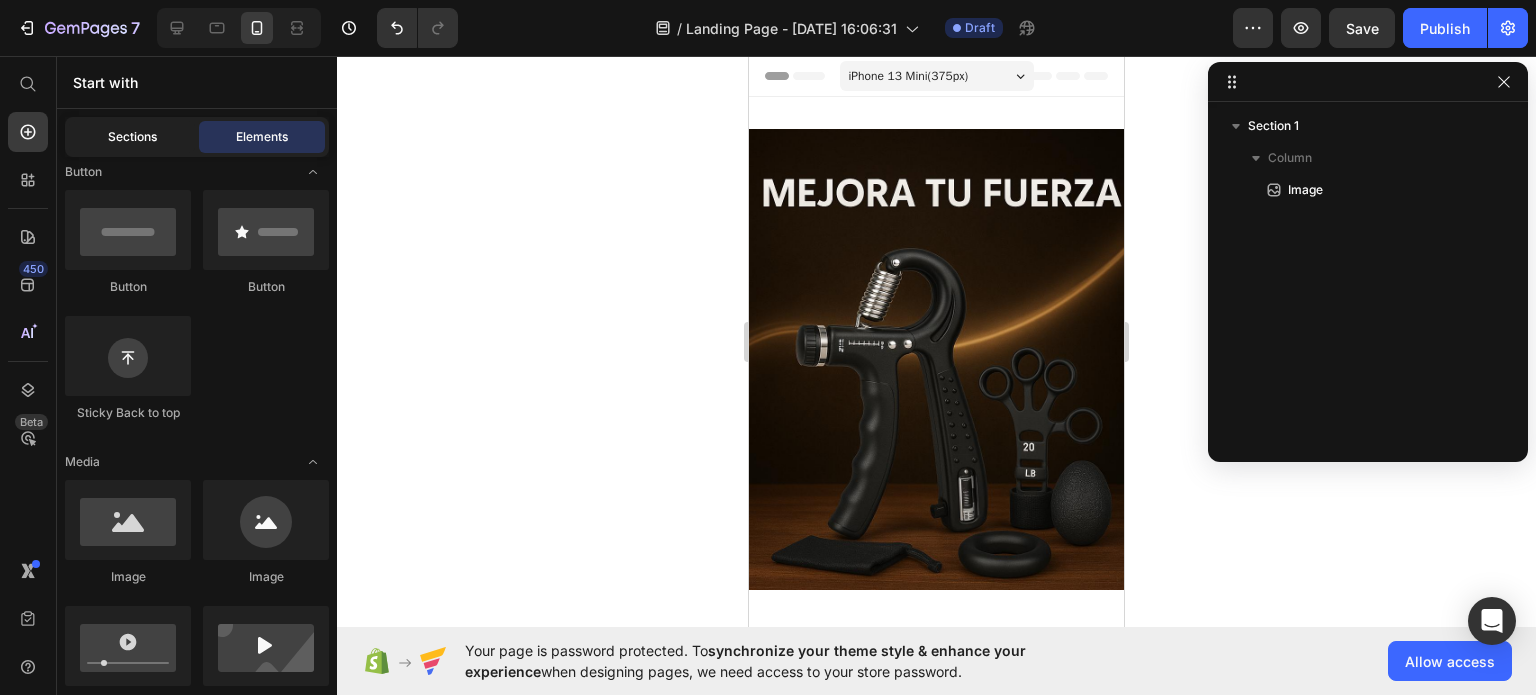 click on "Sections" 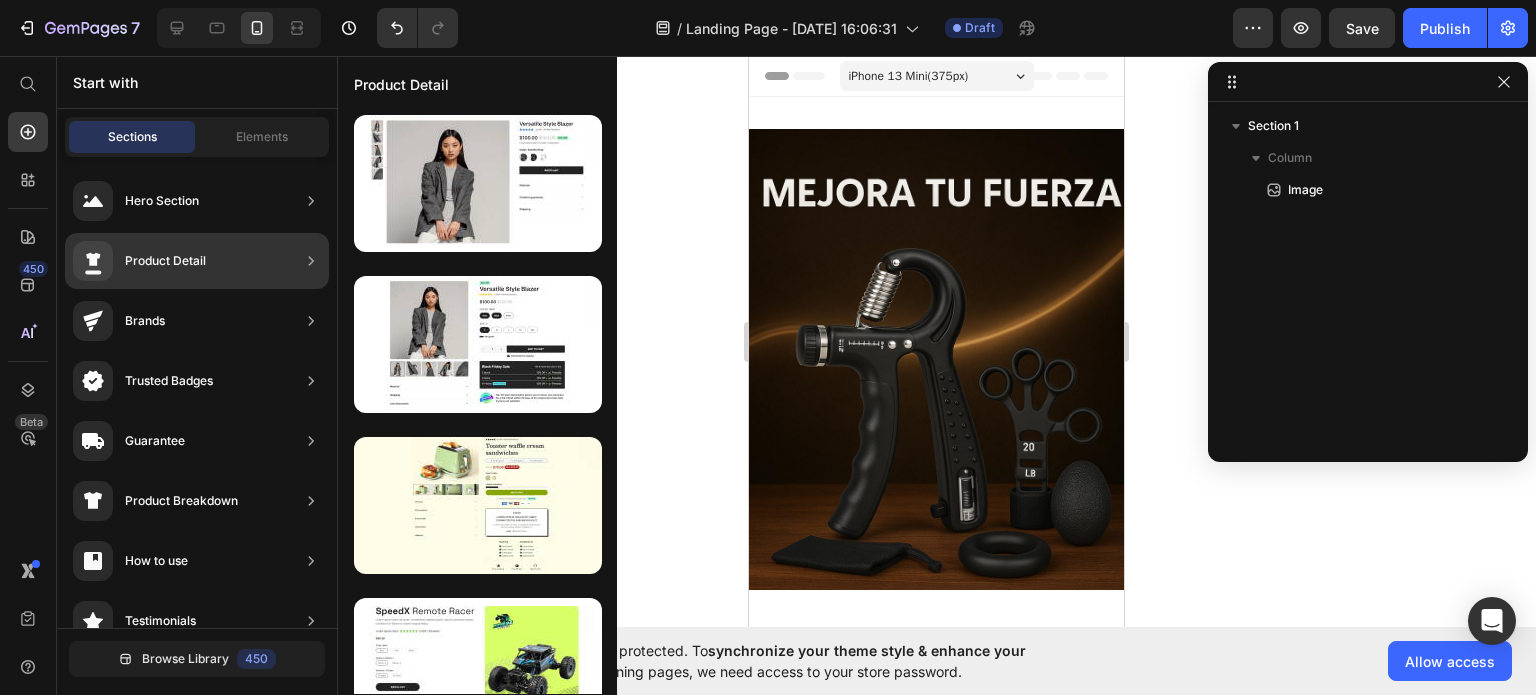 click at bounding box center [311, 261] 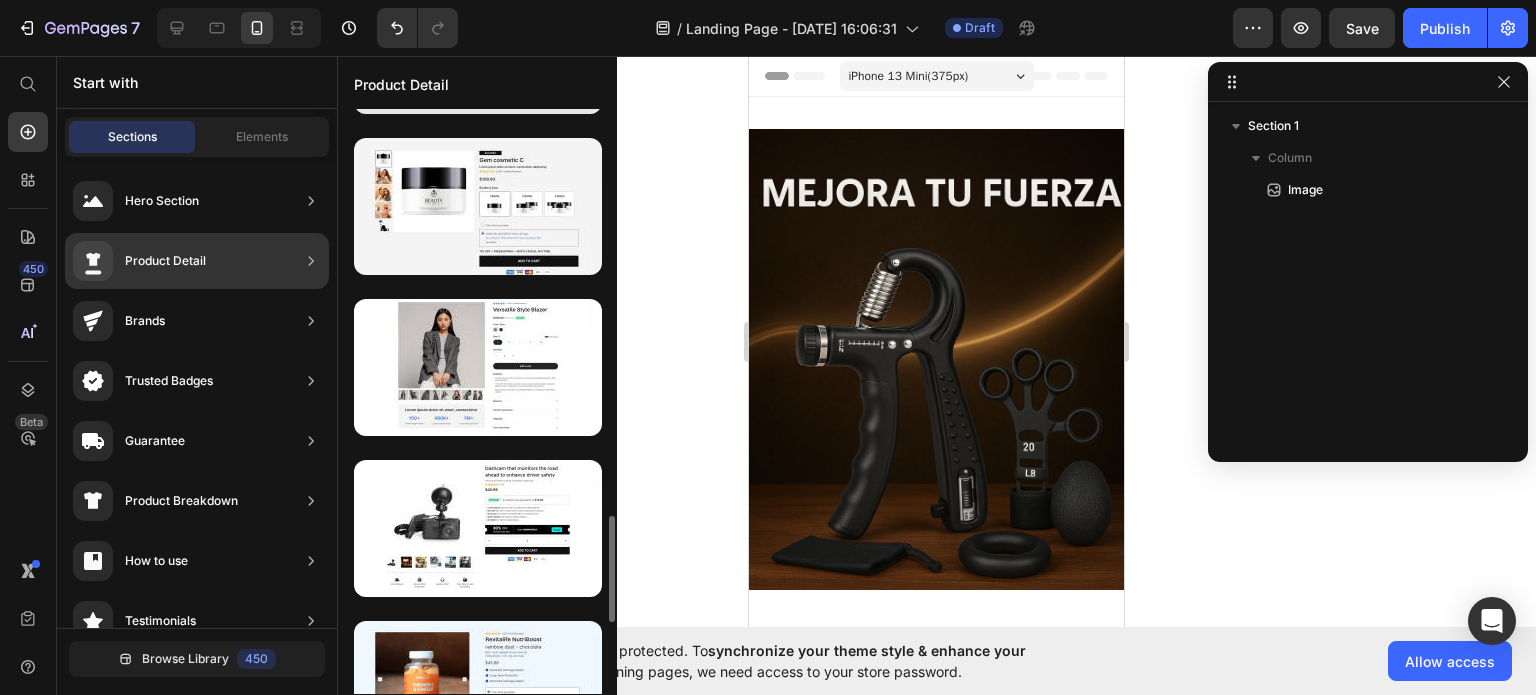 scroll, scrollTop: 2228, scrollLeft: 0, axis: vertical 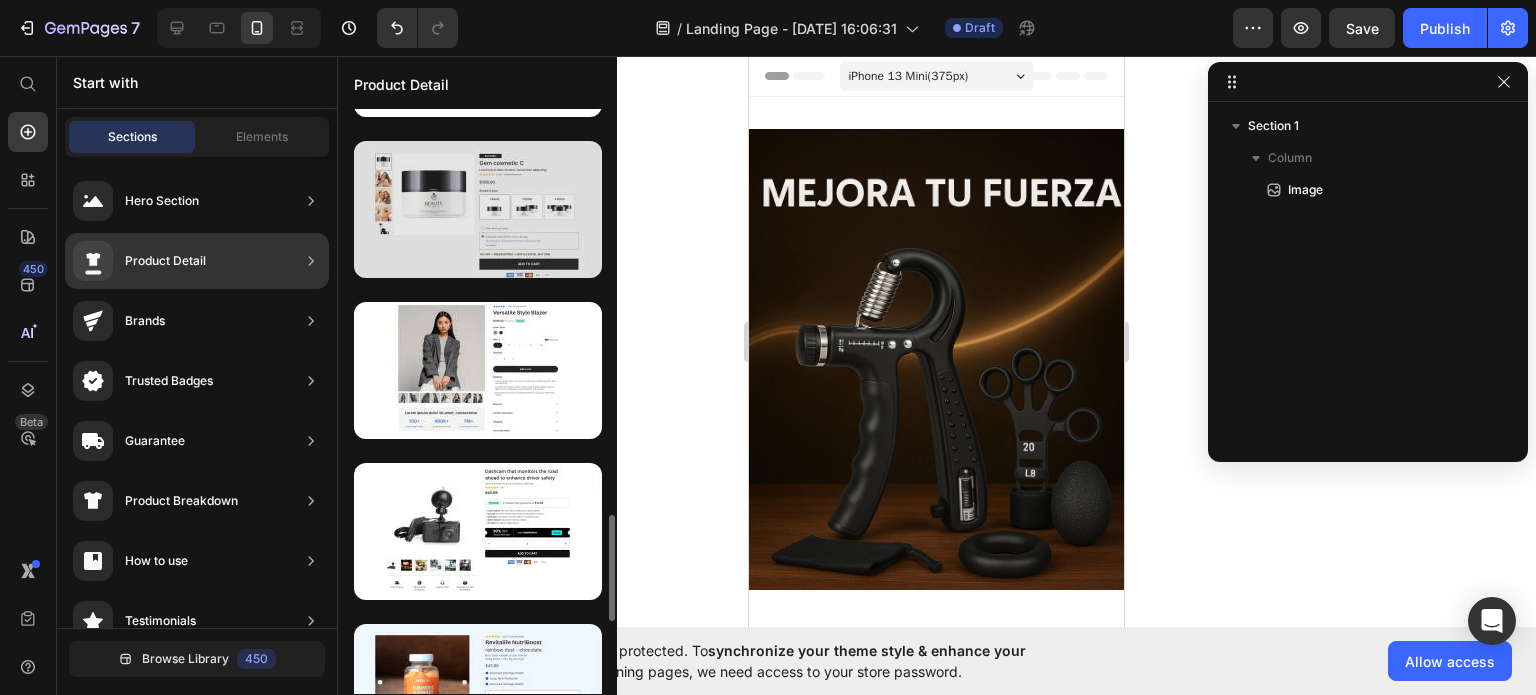 click at bounding box center [478, 209] 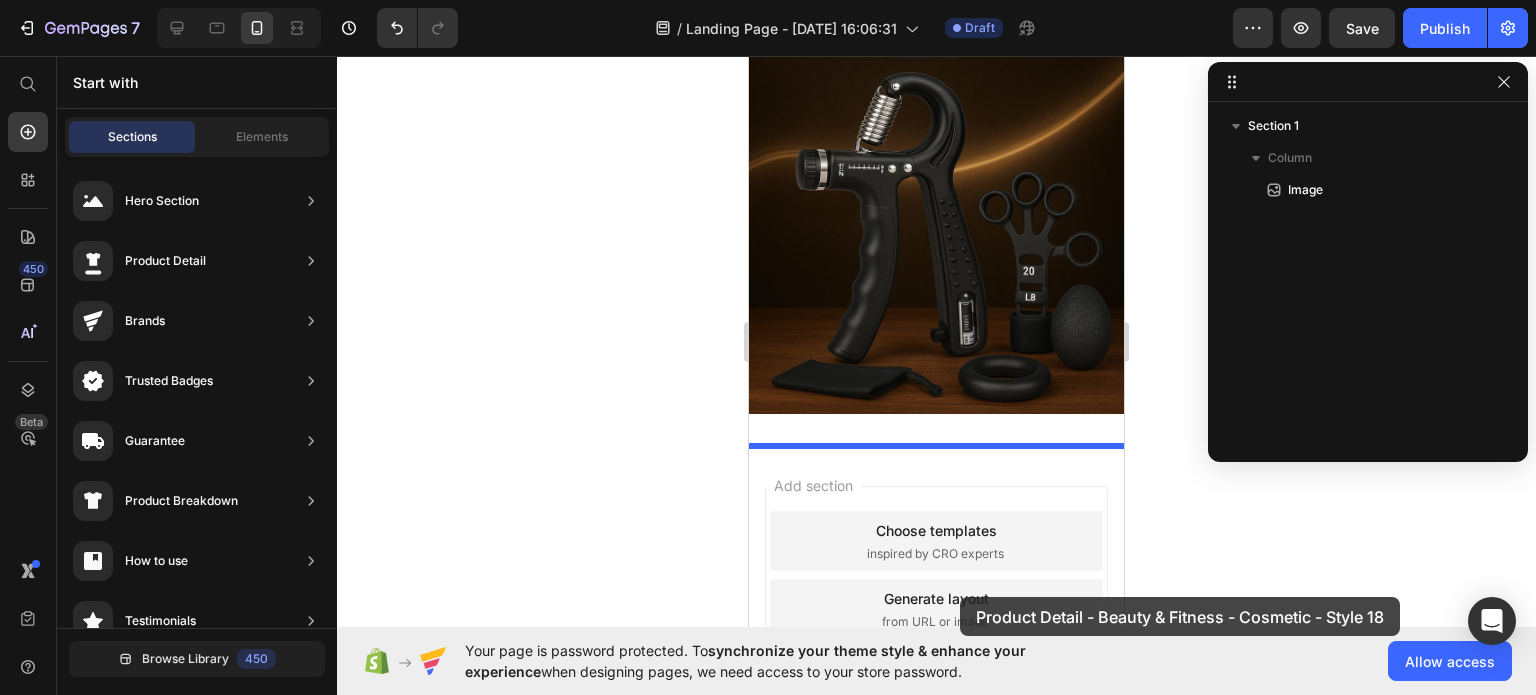 scroll, scrollTop: 234, scrollLeft: 0, axis: vertical 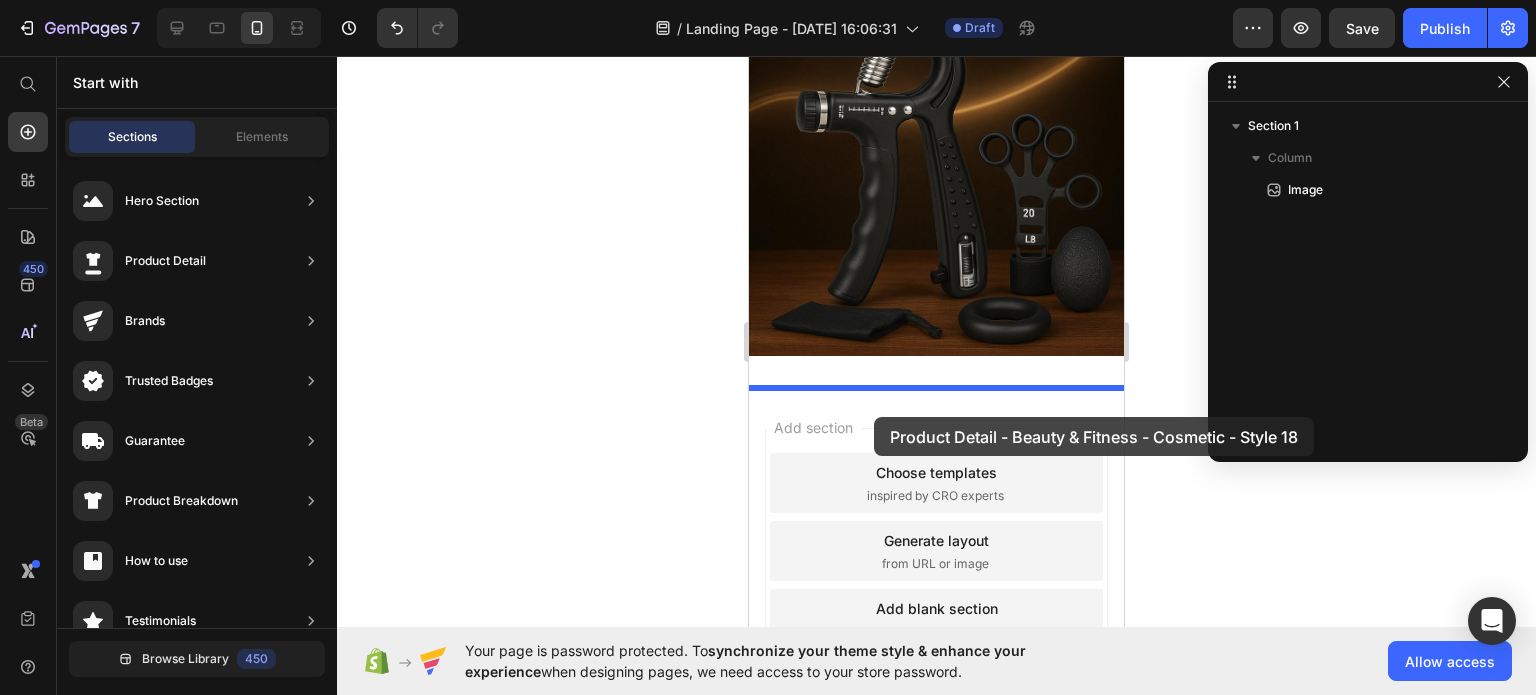 drag, startPoint x: 1000, startPoint y: 552, endPoint x: 873, endPoint y: 419, distance: 183.89671 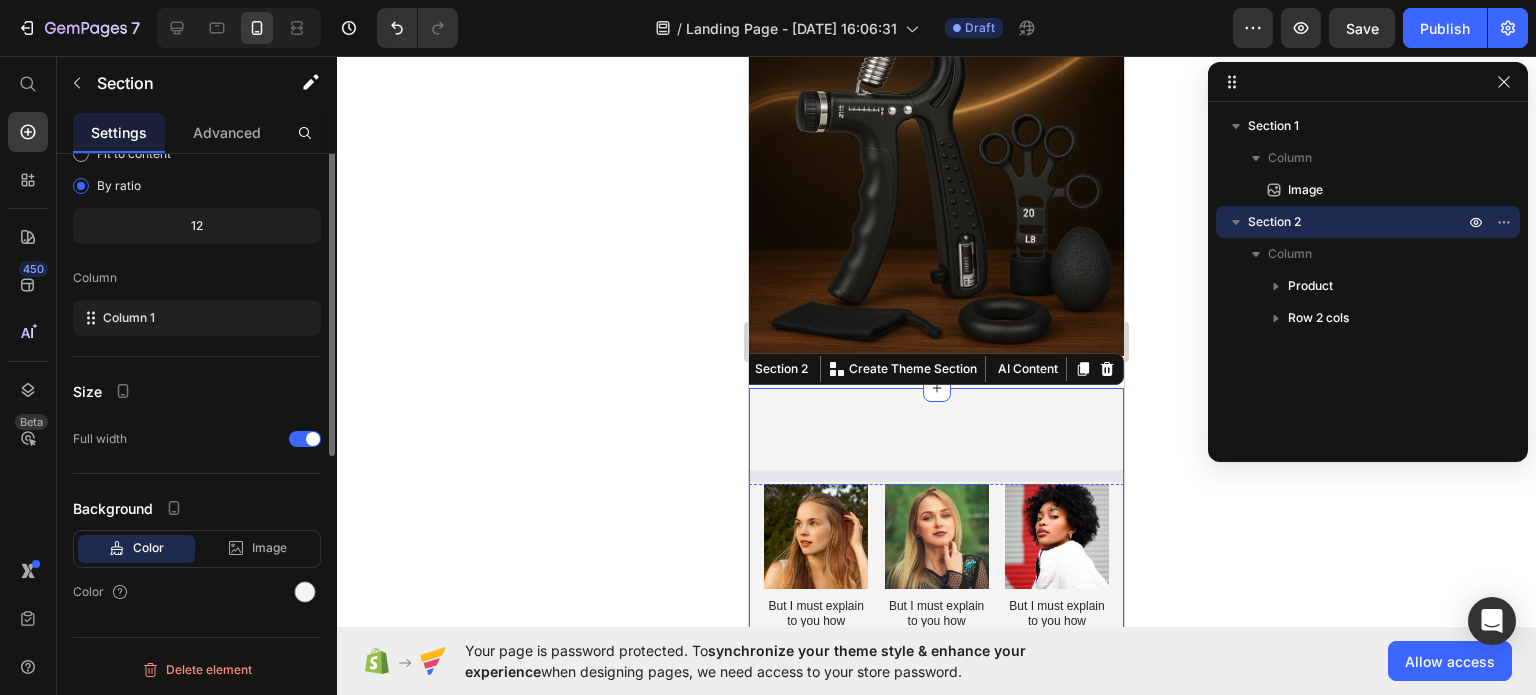 scroll, scrollTop: 0, scrollLeft: 0, axis: both 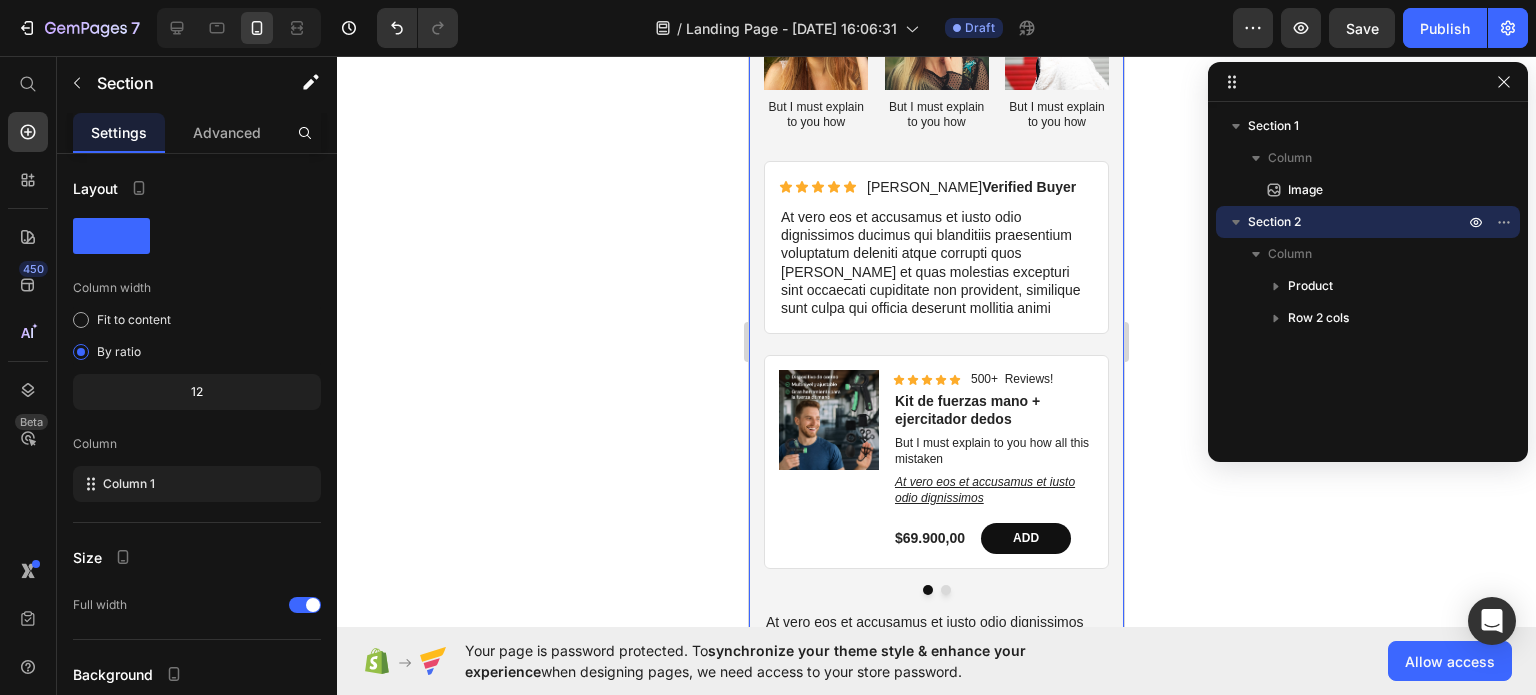 click on "At vero eos et accusamus et iusto odio dignissimos ducimus qui blanditiis praesentium voluptatum deleniti atque corrupti quos [PERSON_NAME] et quas molestias excepturi sint occaecati cupiditate non provident, similique sunt culpa qui officia deserunt mollitia animi" at bounding box center [936, 262] 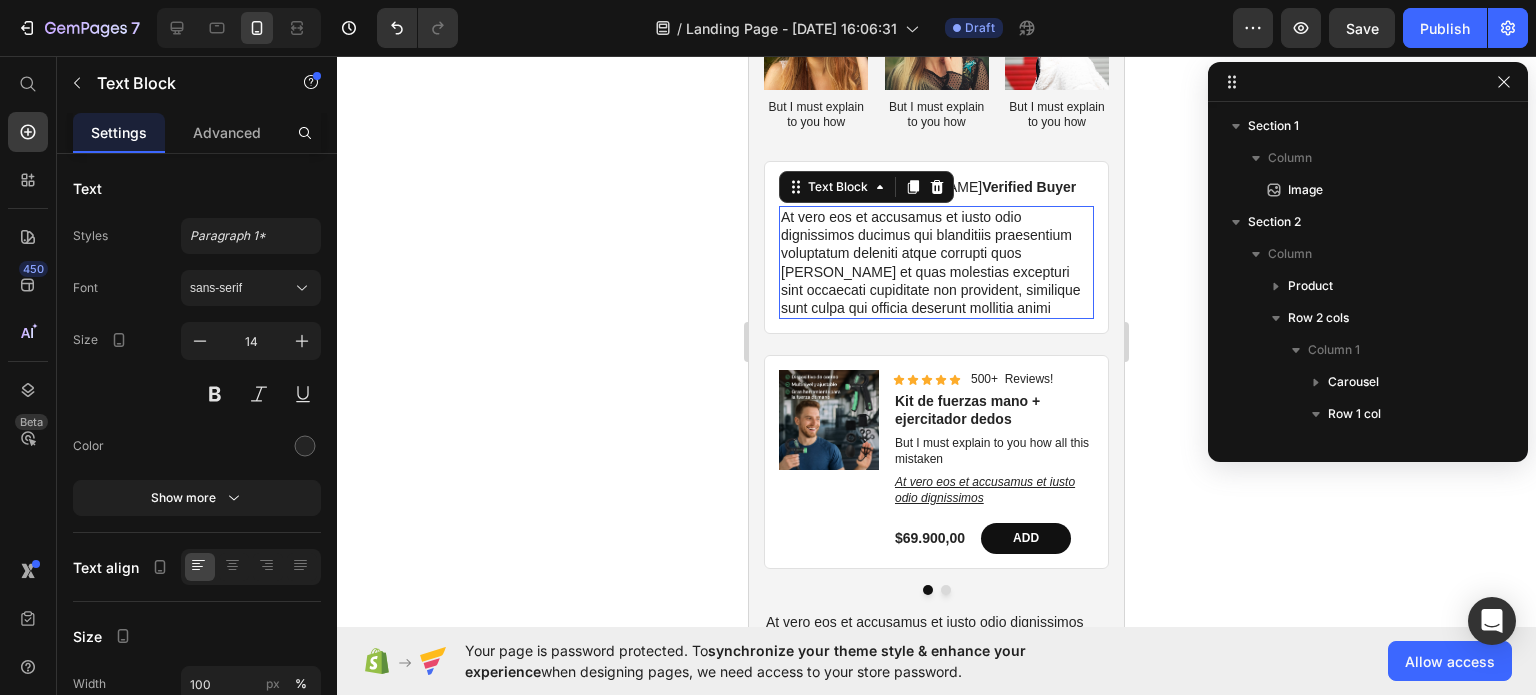 scroll, scrollTop: 245, scrollLeft: 0, axis: vertical 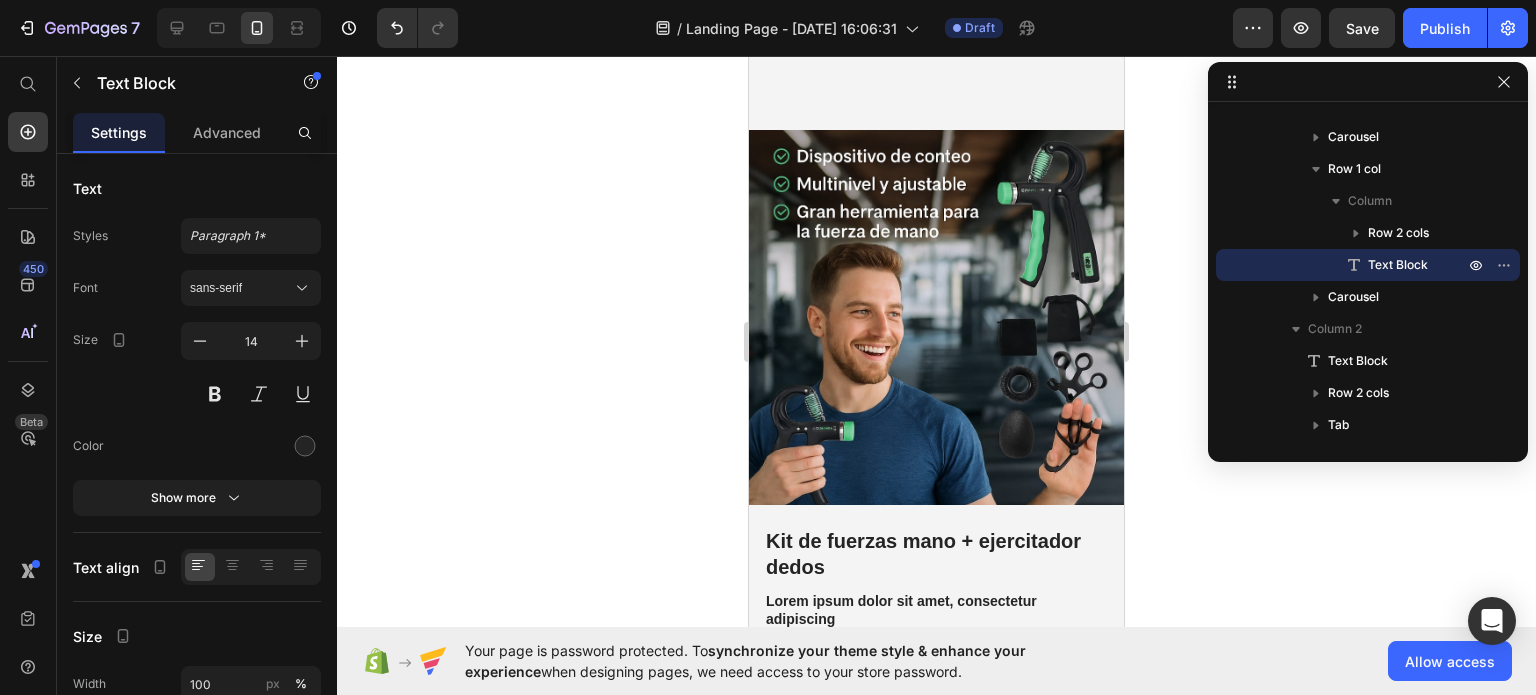 click at bounding box center [936, 317] 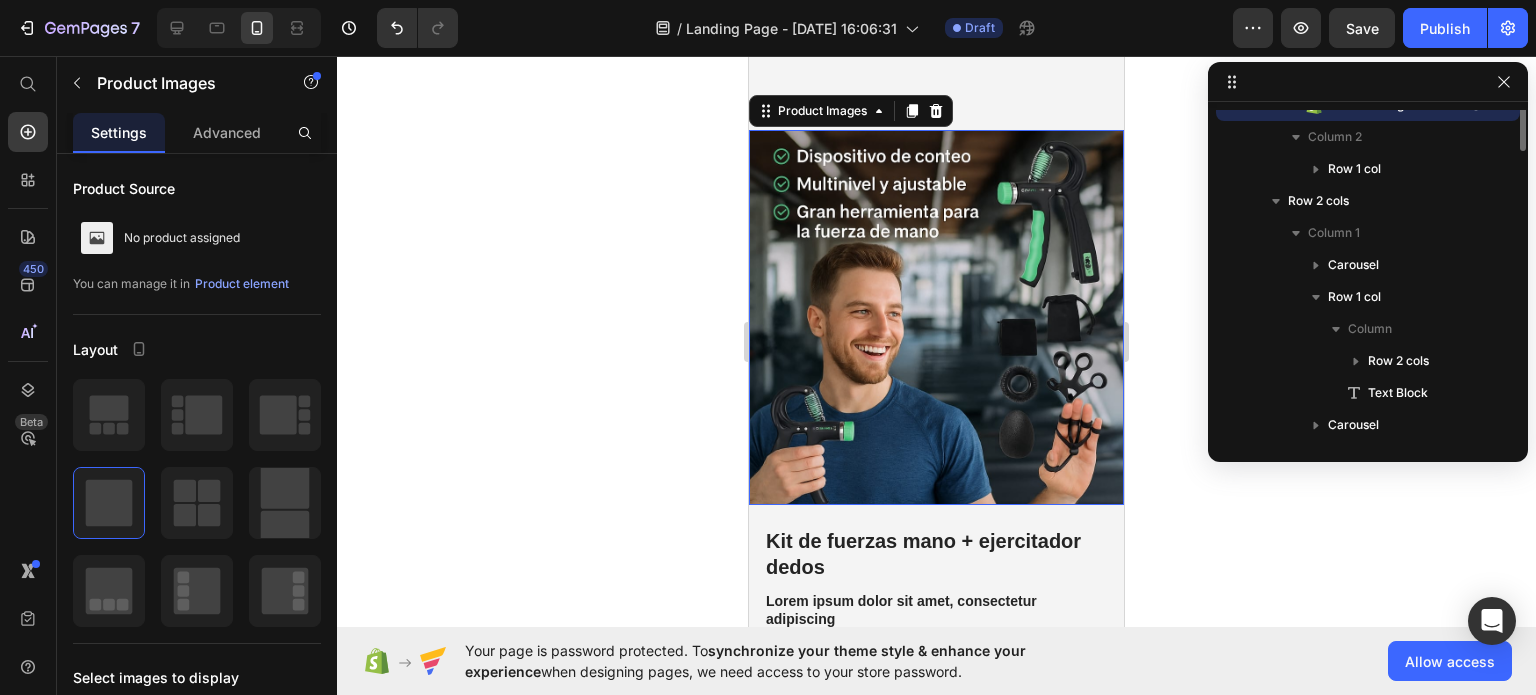 scroll, scrollTop: 90, scrollLeft: 0, axis: vertical 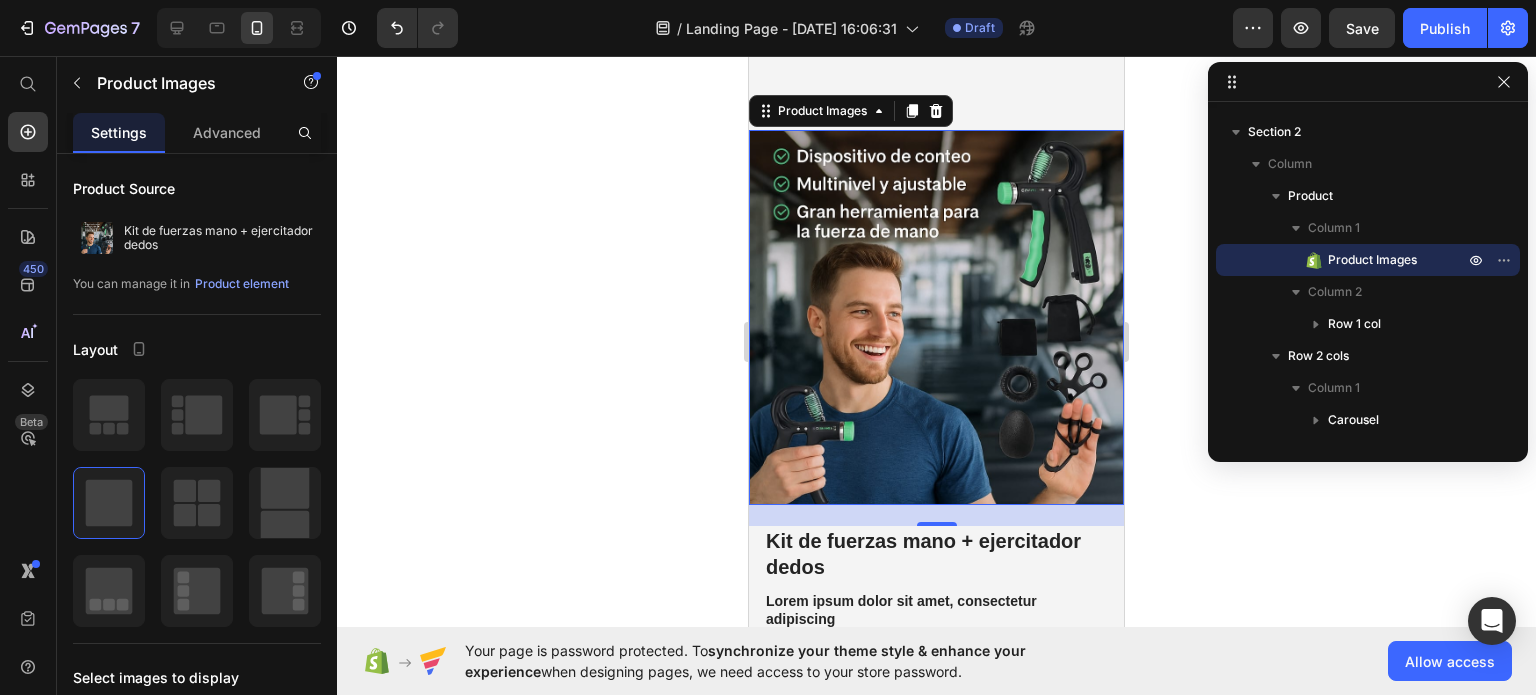 click at bounding box center [936, 317] 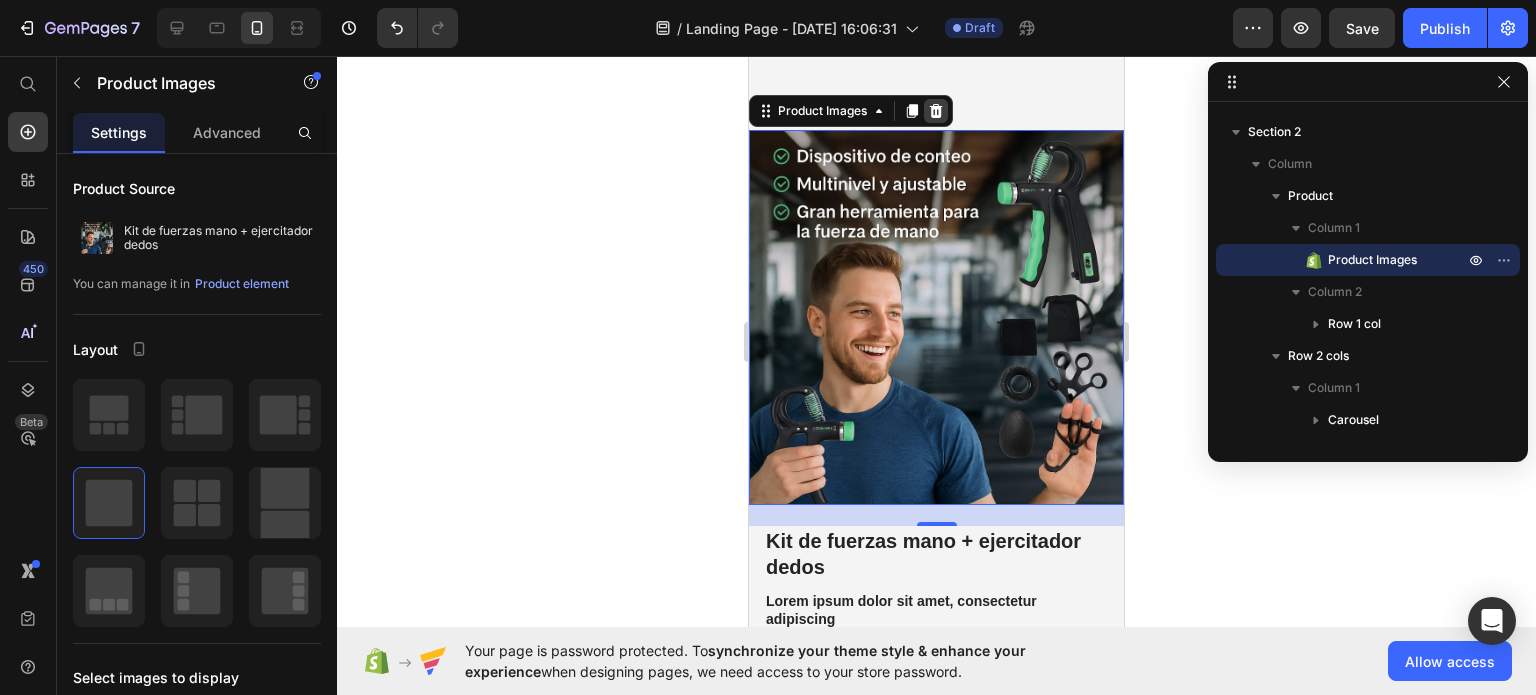 click 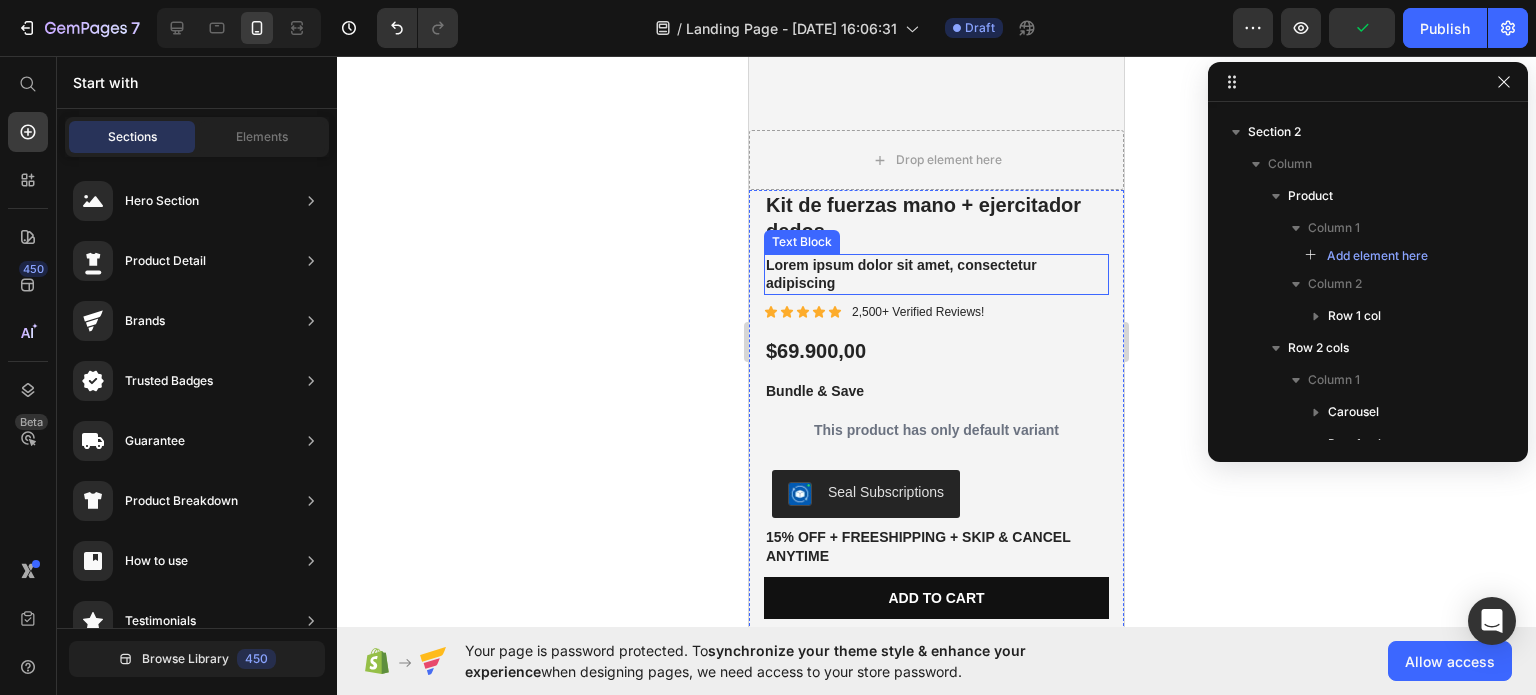 click on "Lorem ipsum dolor sit amet, consectetur adipiscing" at bounding box center (936, 274) 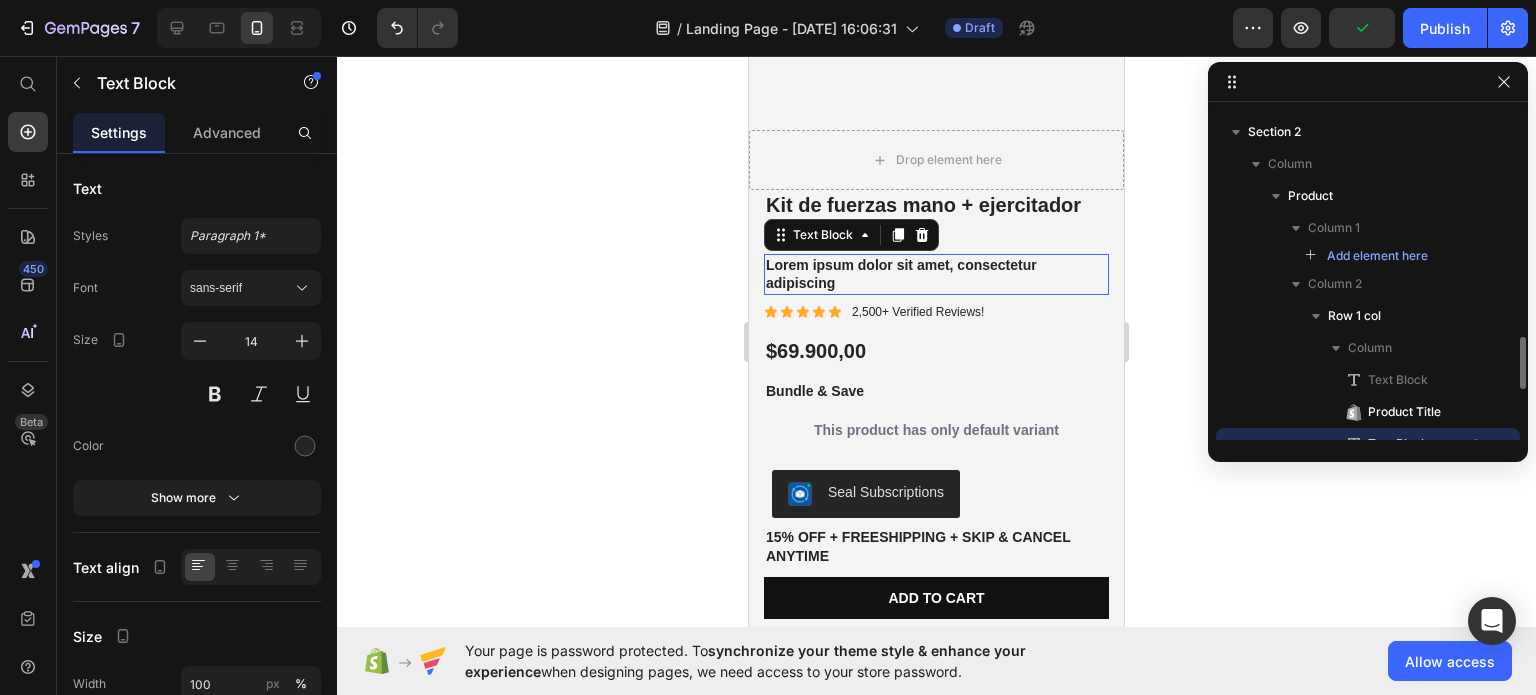 scroll, scrollTop: 274, scrollLeft: 0, axis: vertical 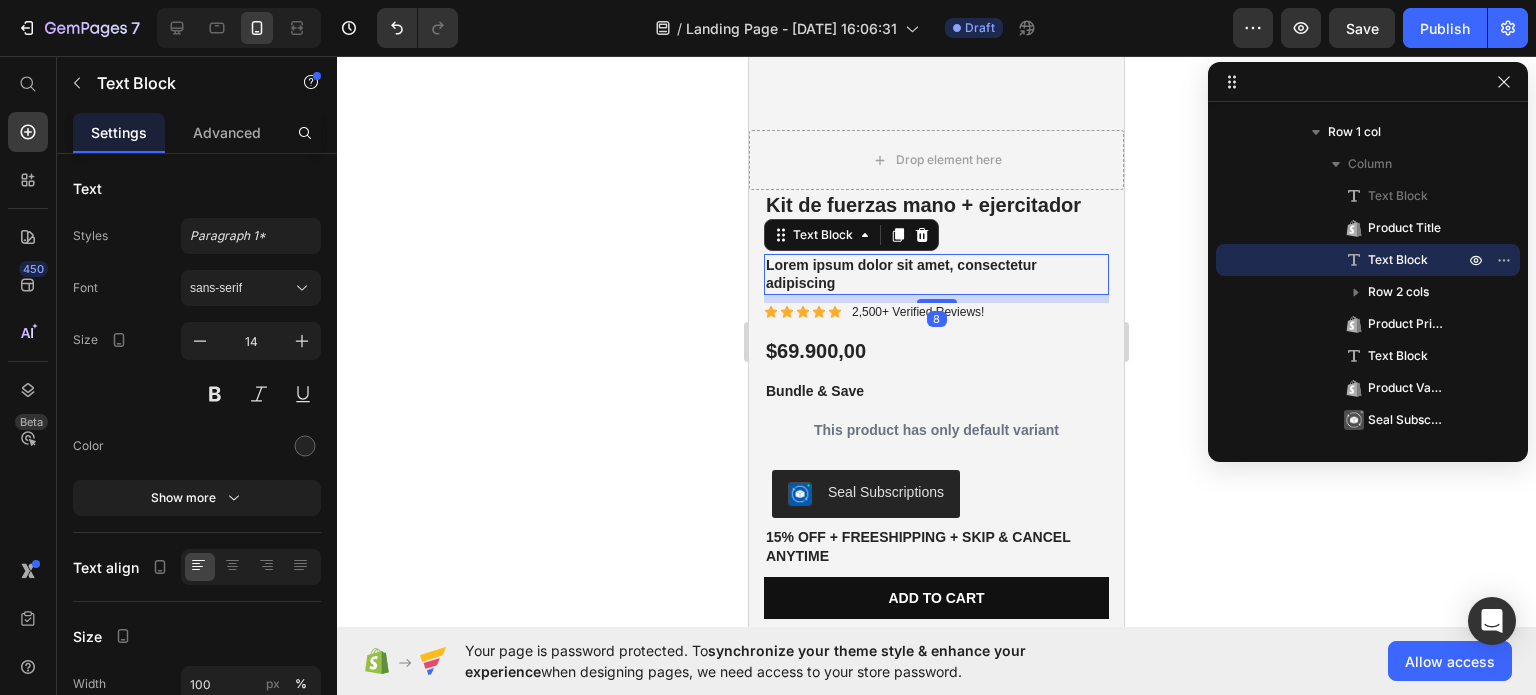 click on "Lorem ipsum dolor sit amet, consectetur adipiscing" at bounding box center (936, 274) 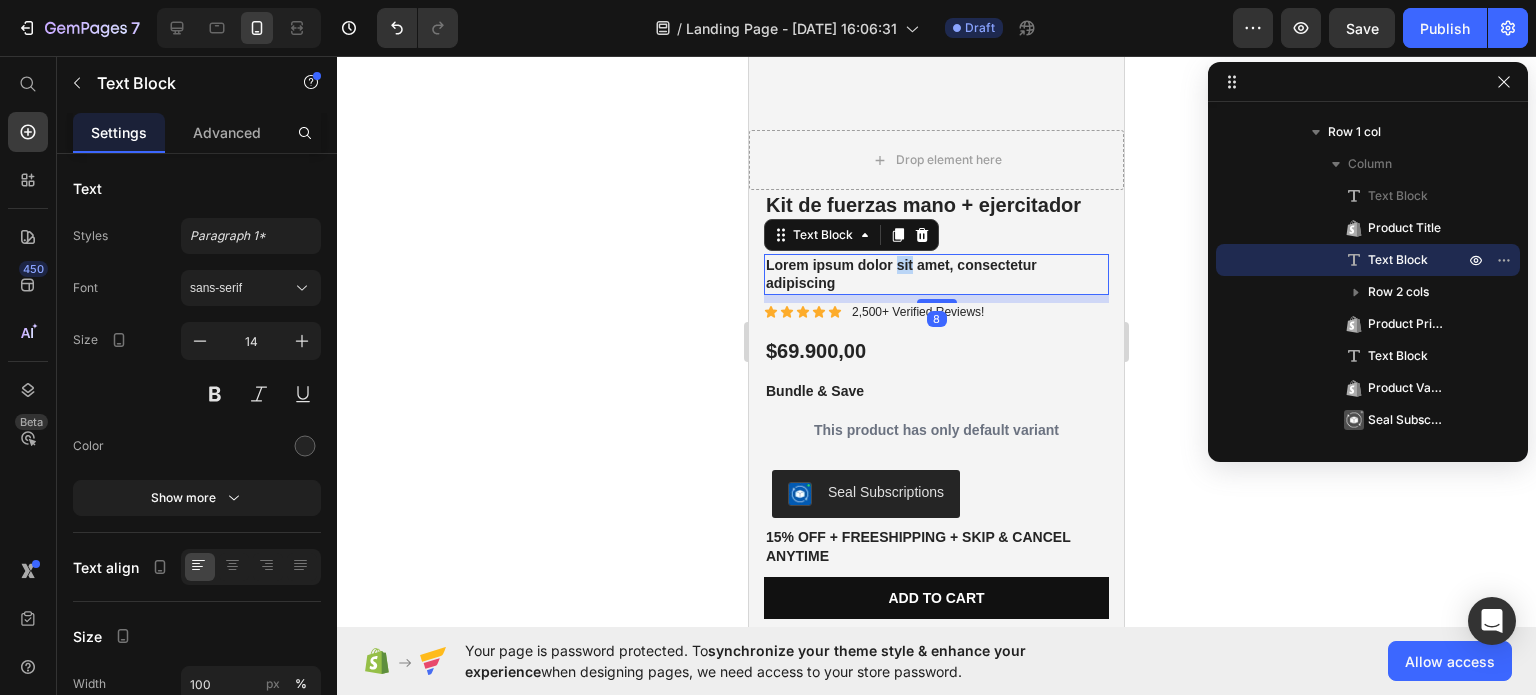 click on "Lorem ipsum dolor sit amet, consectetur adipiscing" at bounding box center [936, 274] 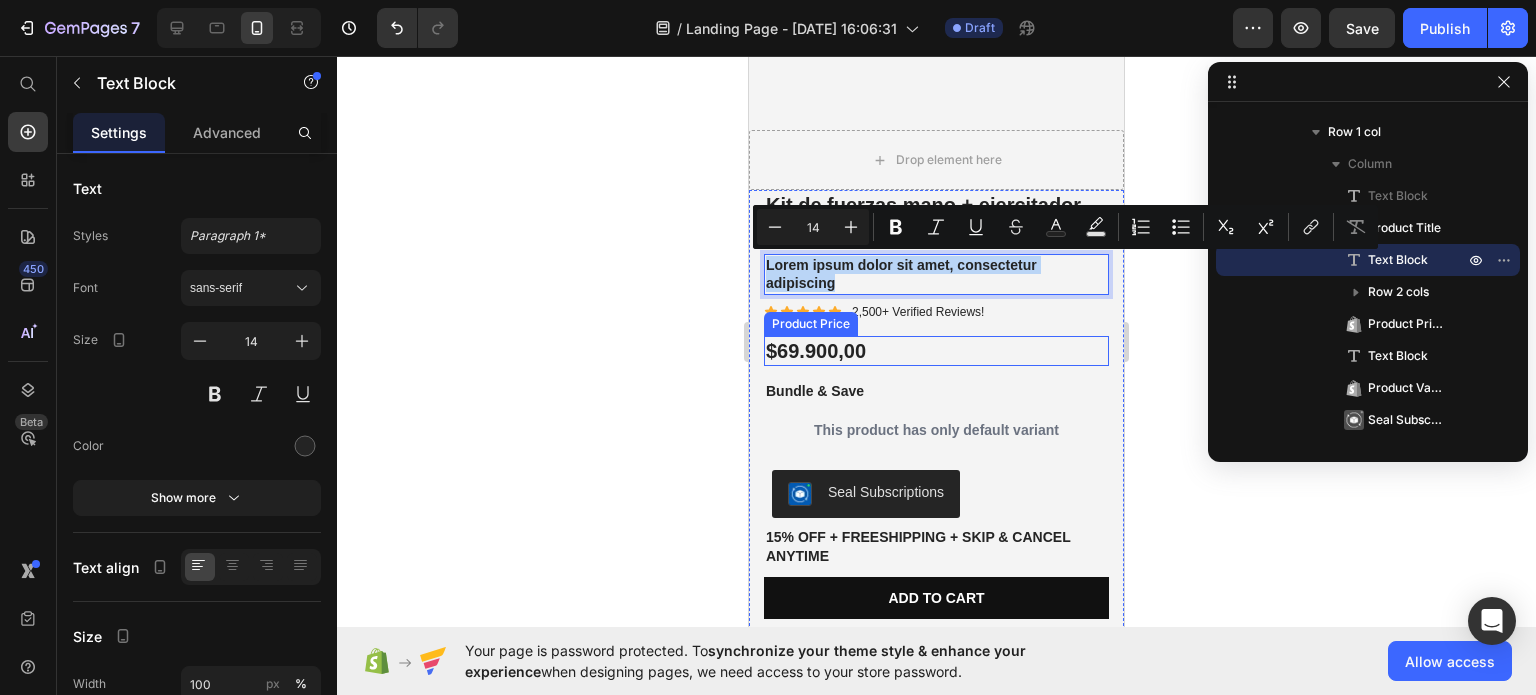 click on "$69.900,00" at bounding box center (936, 351) 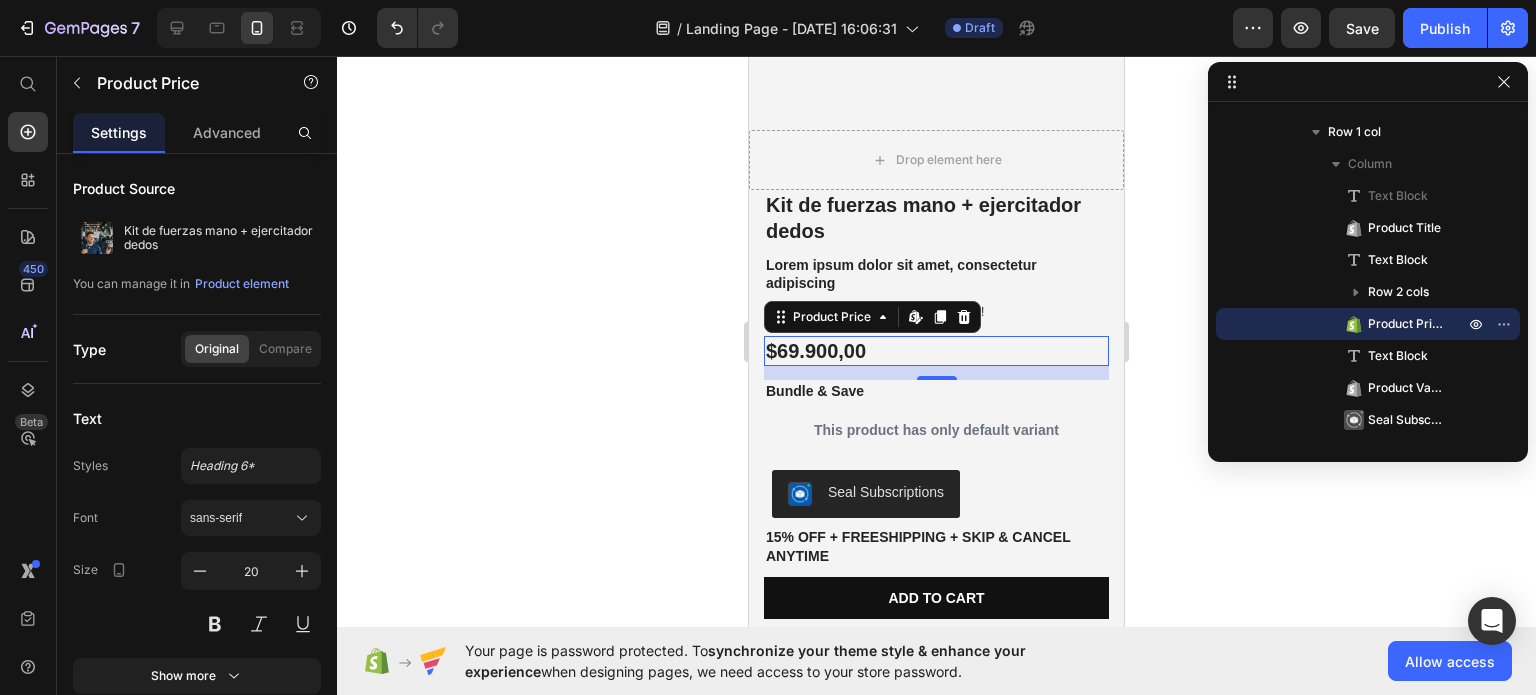 click 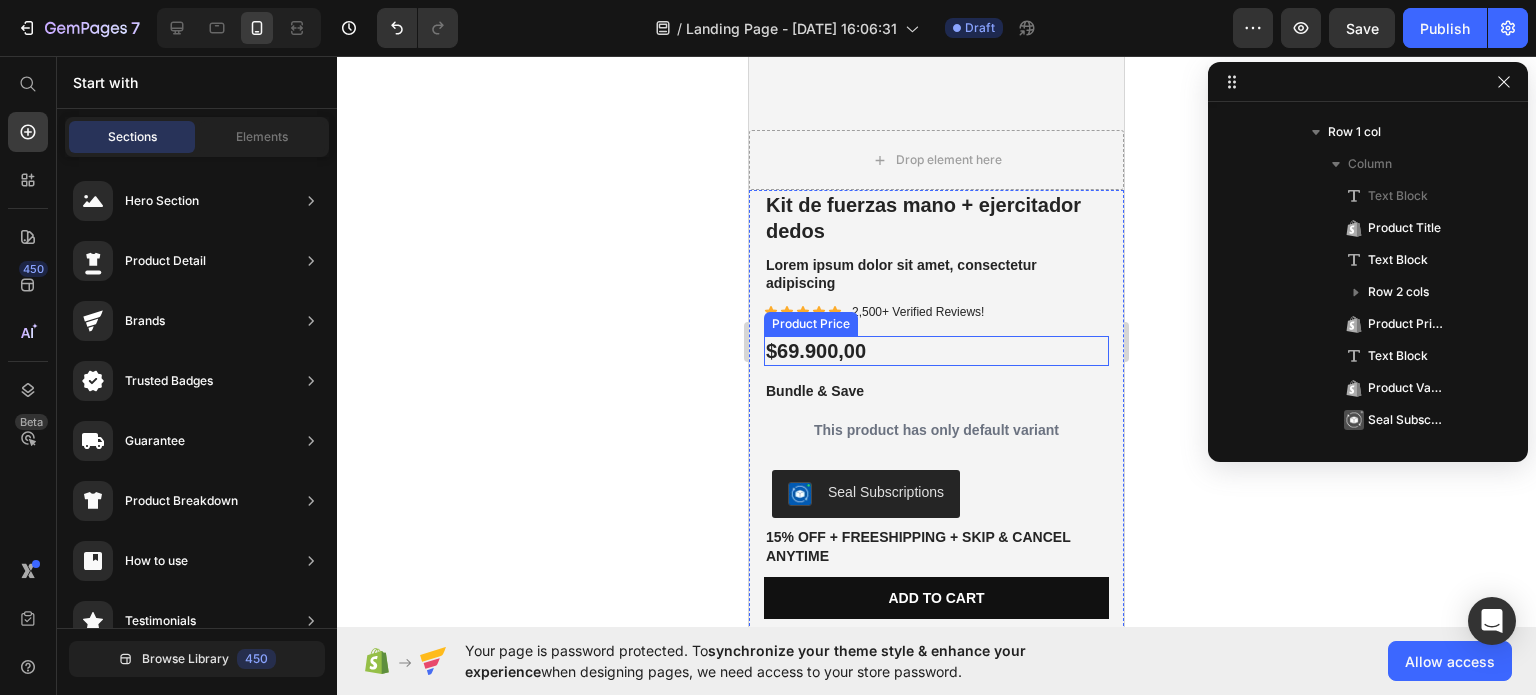 click on "$69.900,00" at bounding box center [936, 351] 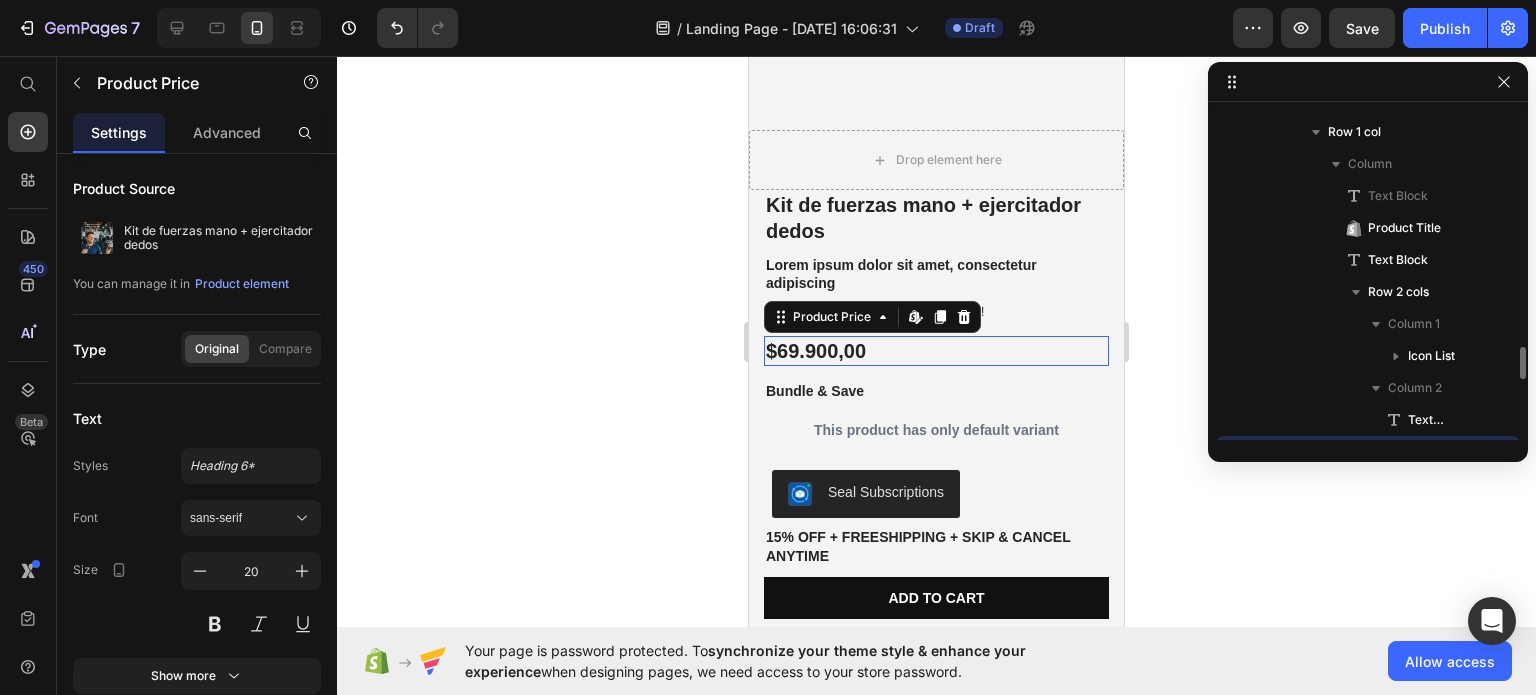 scroll, scrollTop: 466, scrollLeft: 0, axis: vertical 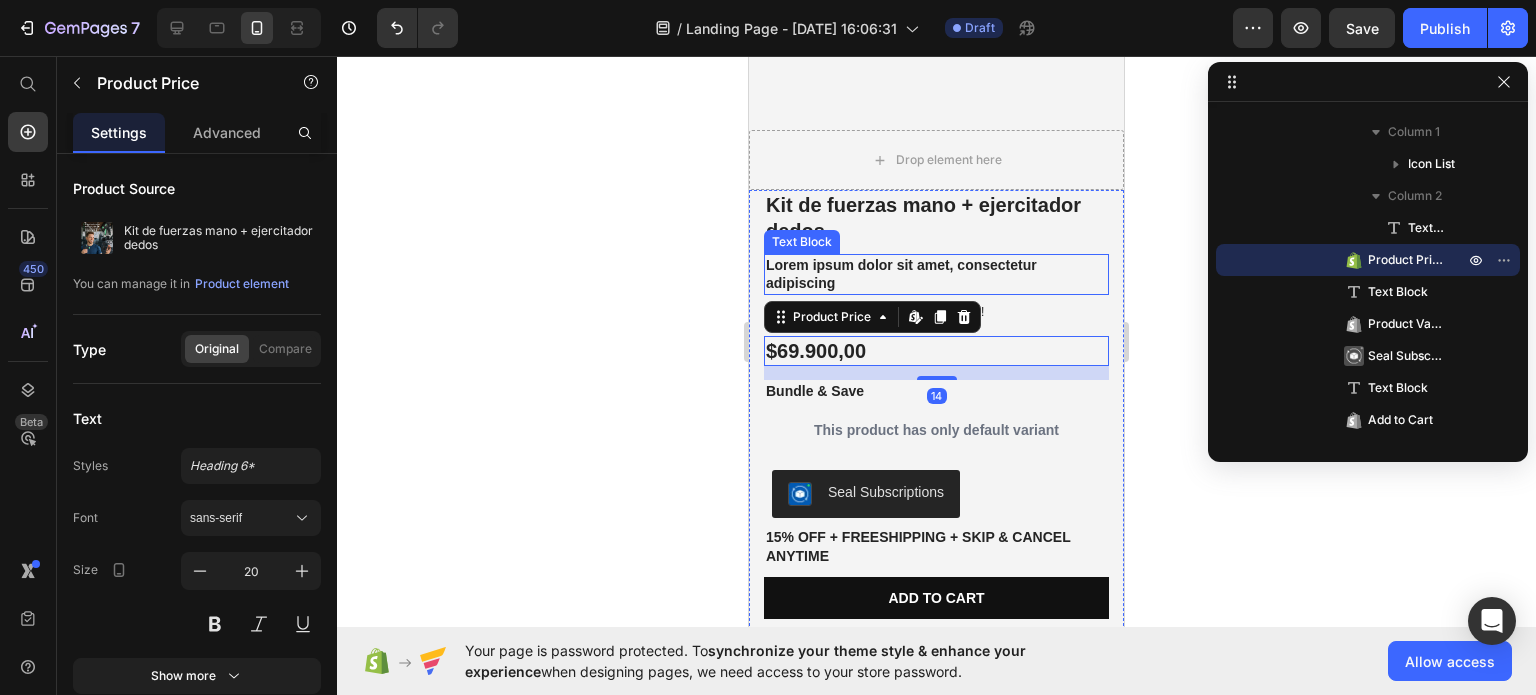 click on "Lorem ipsum dolor sit amet, consectetur adipiscing" at bounding box center [936, 274] 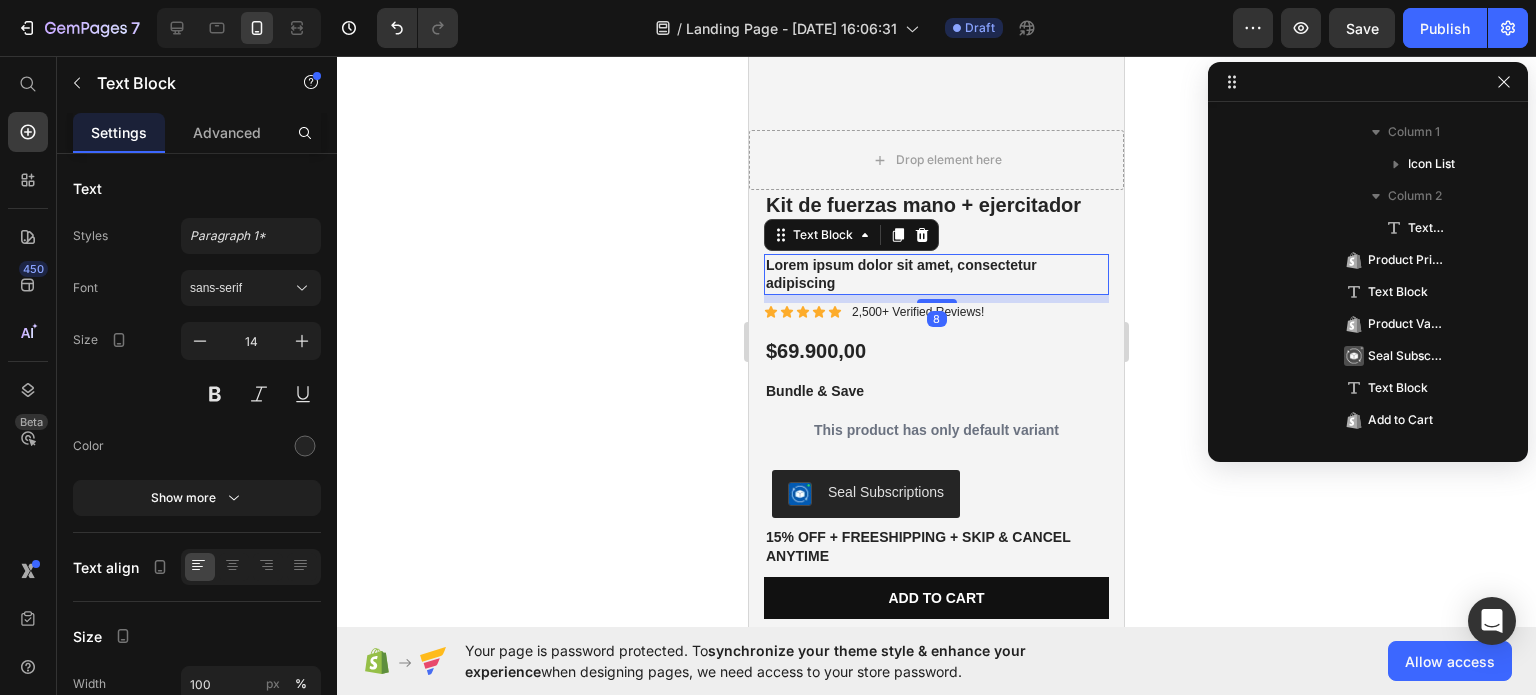 scroll, scrollTop: 274, scrollLeft: 0, axis: vertical 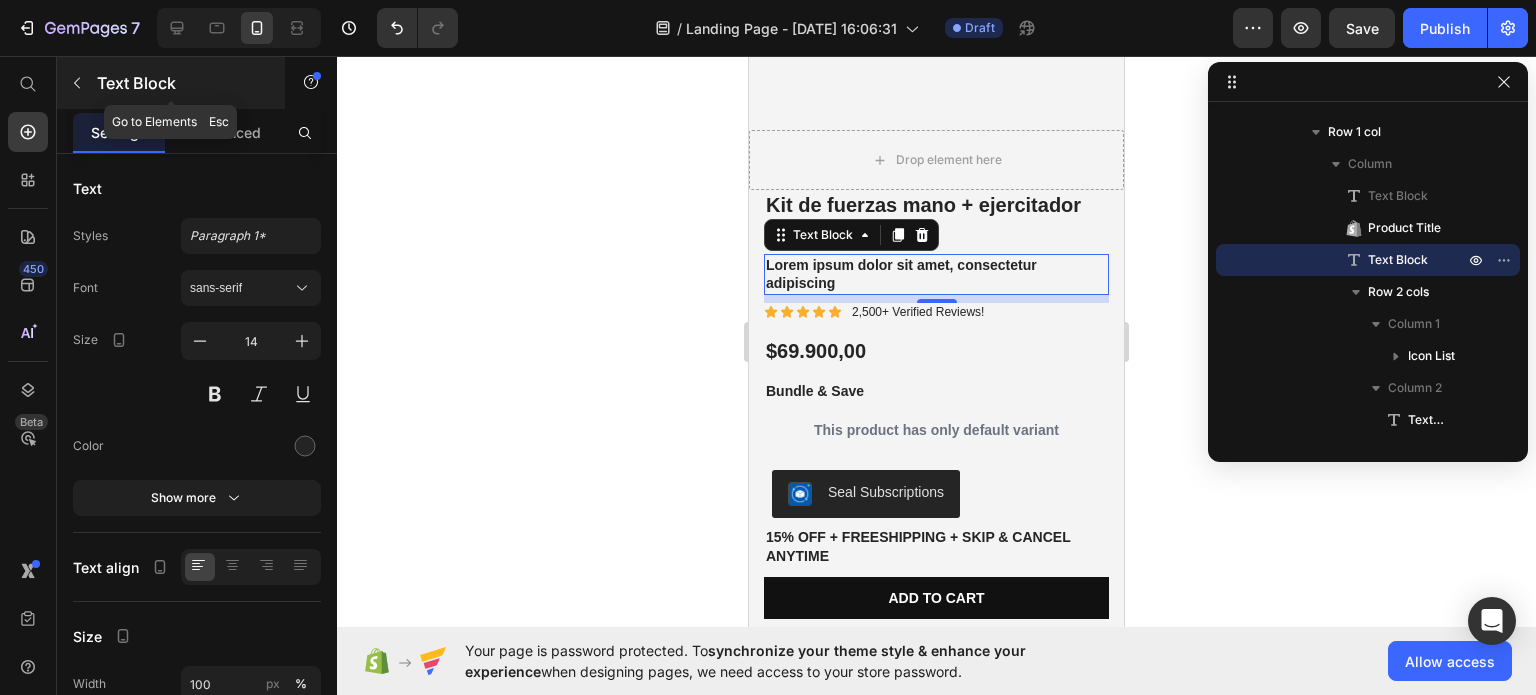 click at bounding box center [77, 83] 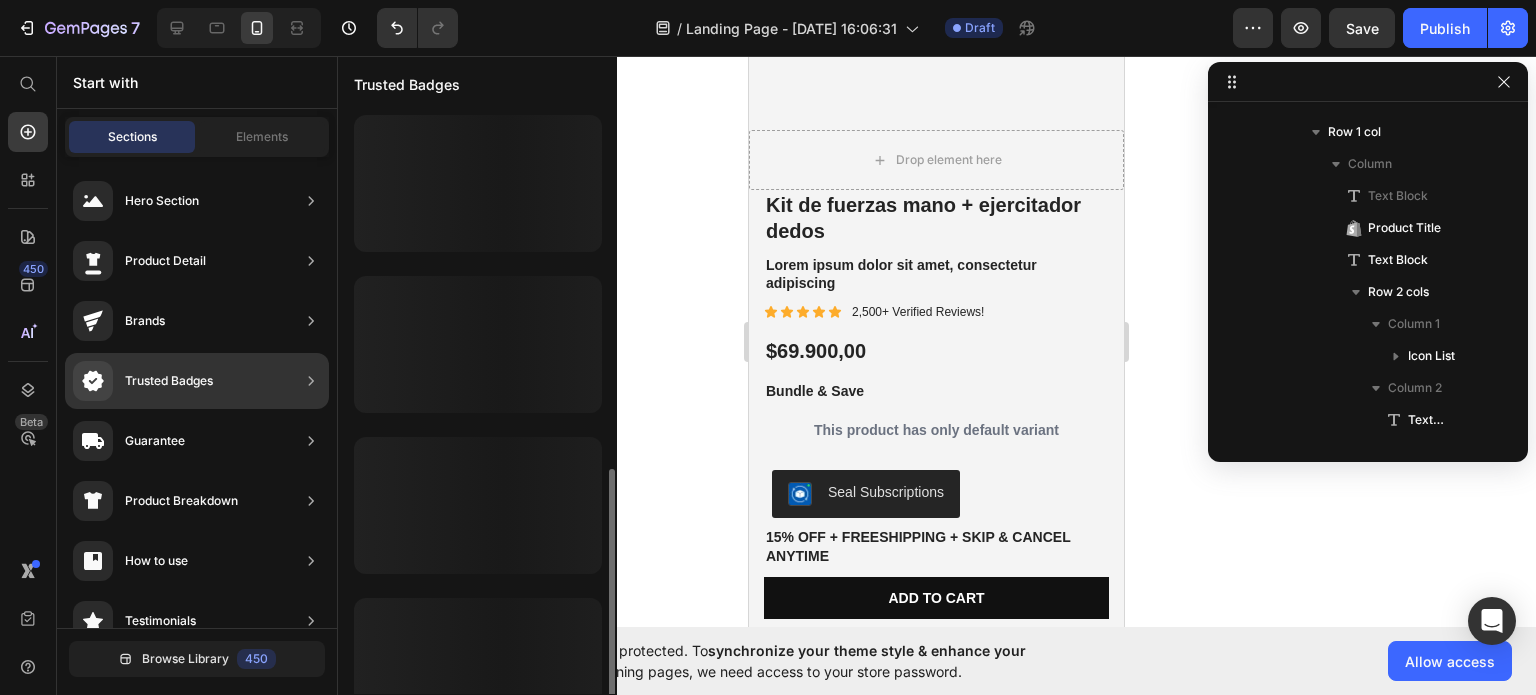 scroll, scrollTop: 207, scrollLeft: 0, axis: vertical 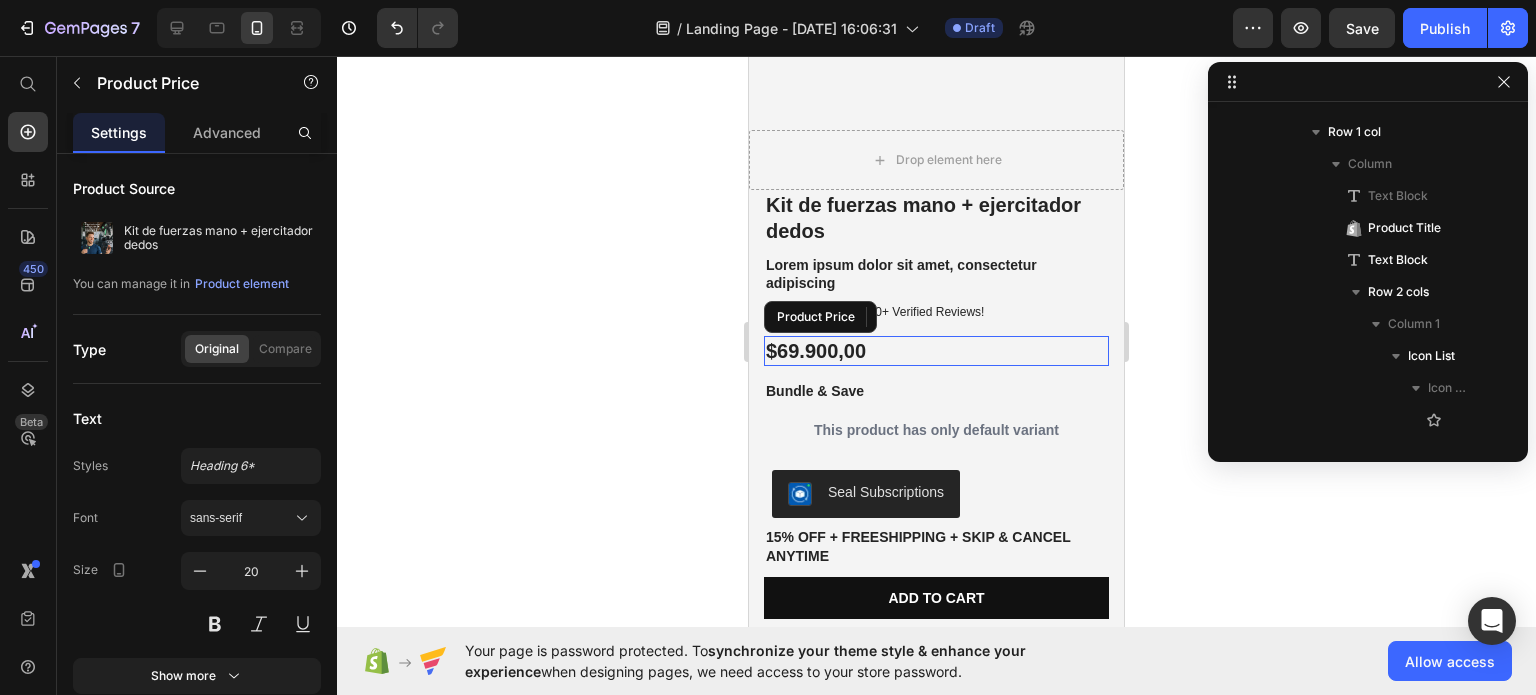 click on "$69.900,00" at bounding box center (936, 351) 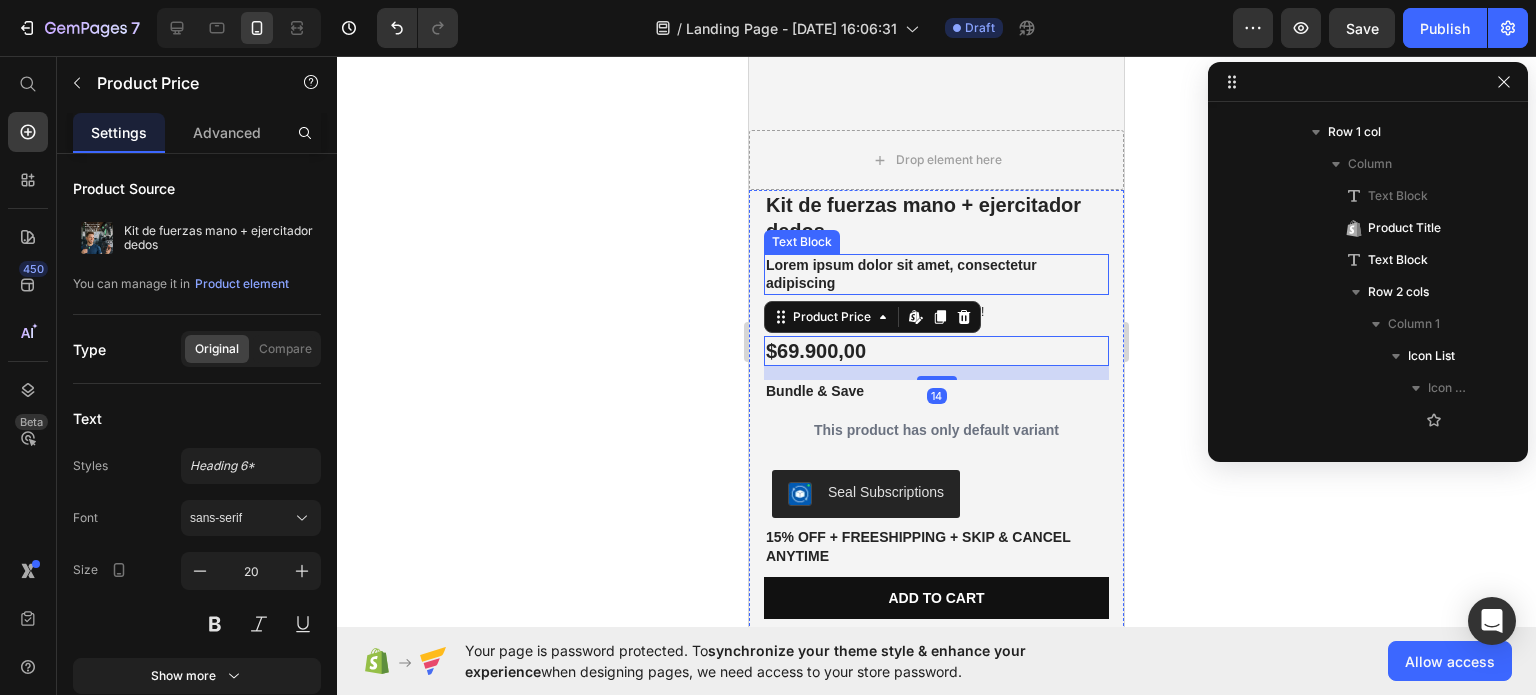 scroll, scrollTop: 786, scrollLeft: 0, axis: vertical 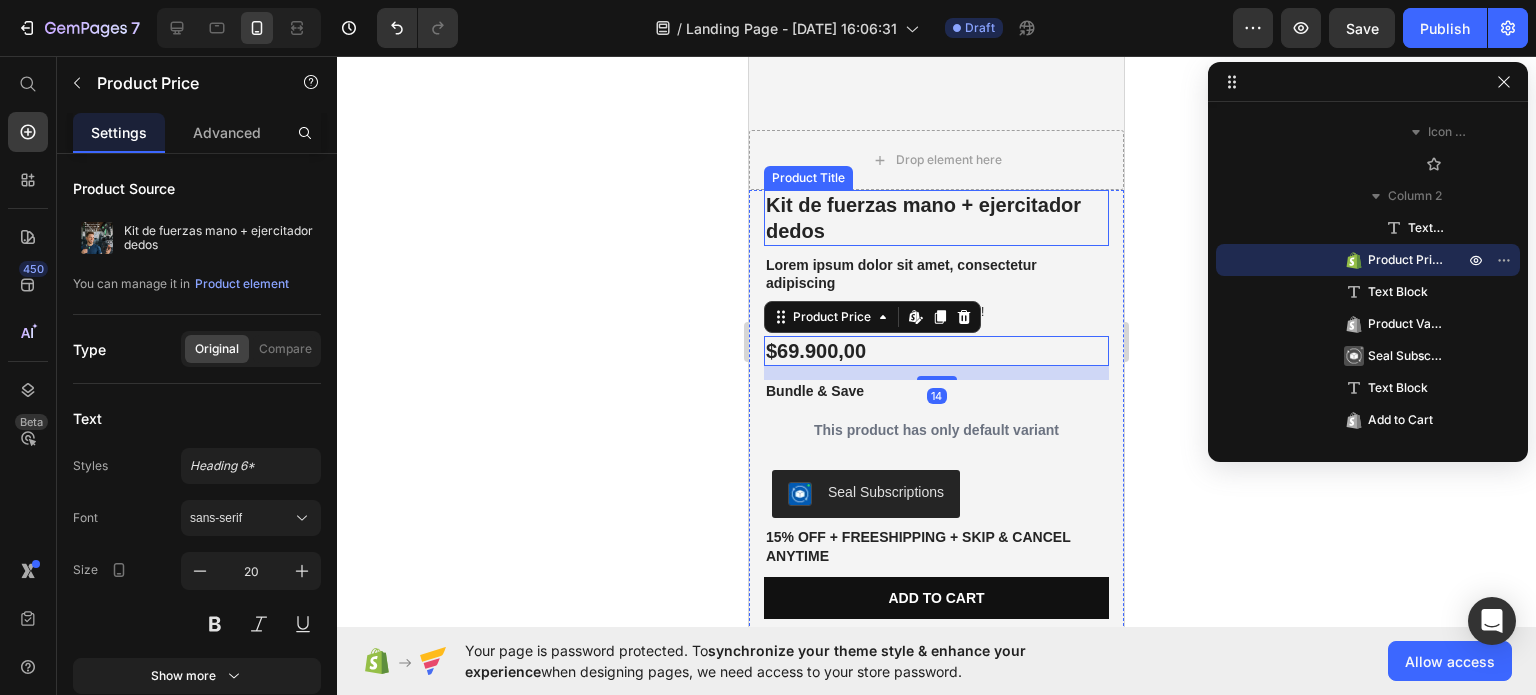 click on "Kit de fuerzas mano + ejercitador dedos" at bounding box center [936, 218] 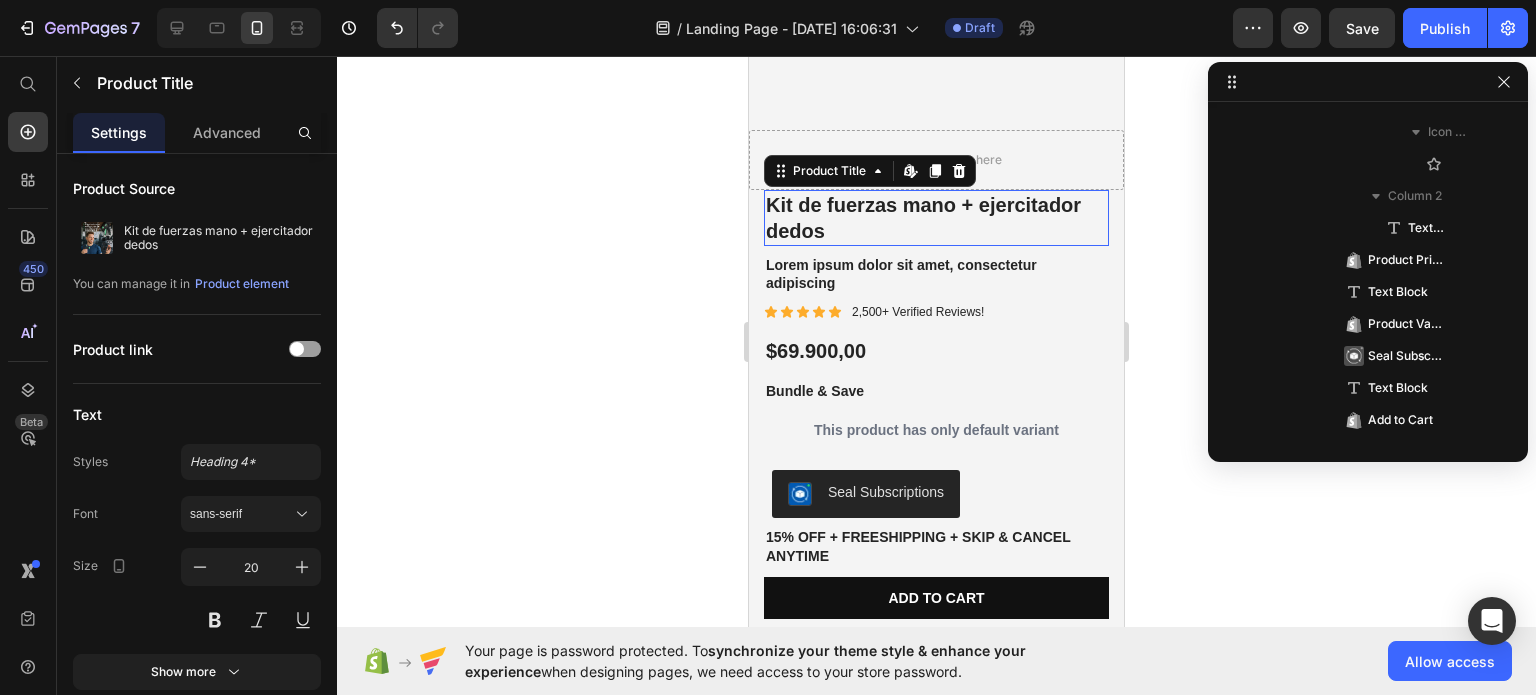 scroll, scrollTop: 242, scrollLeft: 0, axis: vertical 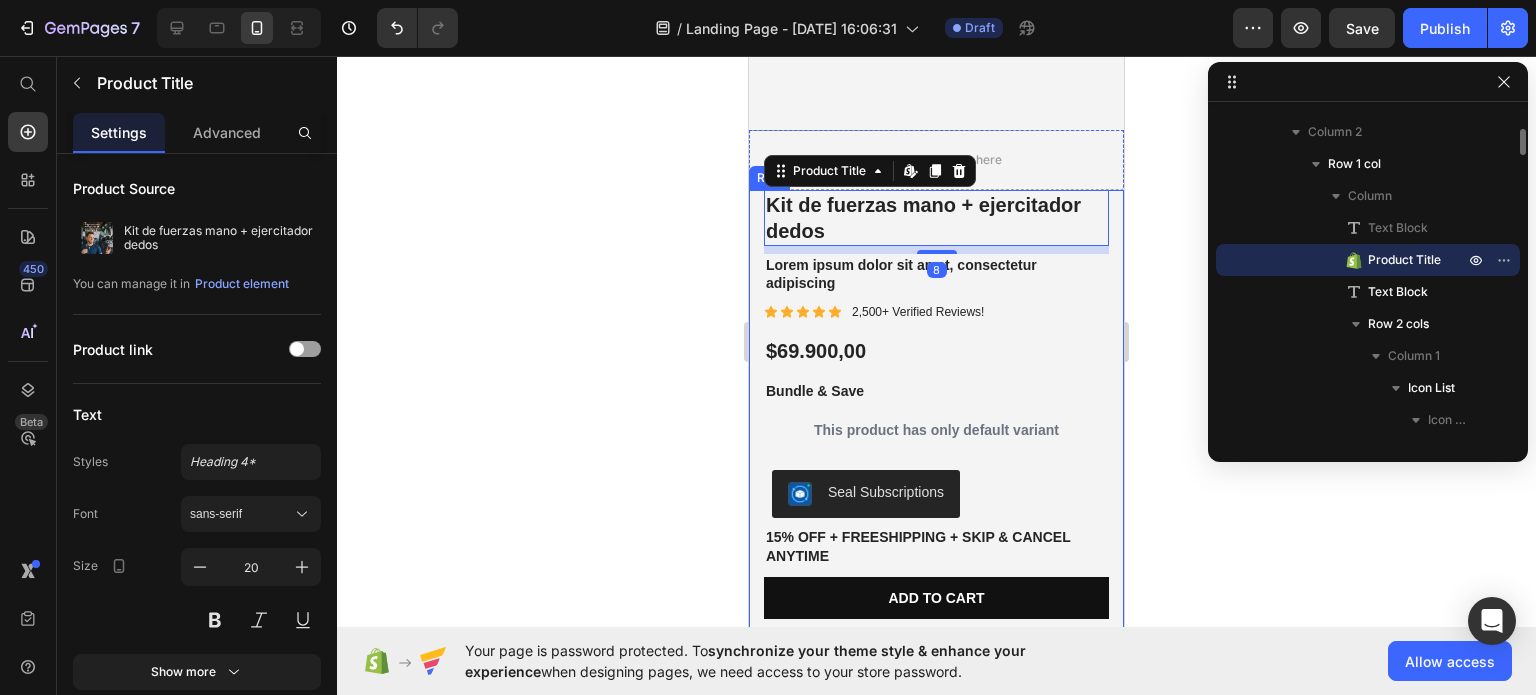 click on "Best Seller Text Block Kit de fuerzas mano + ejercitador dedos Product Title   Edit content in Shopify 8 Lorem ipsum dolor sit amet, consectetur adipiscing Text Block Icon Icon Icon Icon Icon Icon List 2,500+ Verified Reviews! Text Block Row $69.900,00 Product Price Bundle & Save Text Block This product has only default variant Product Variants & Swatches Seal Subscriptions Seal Subscriptions 15% off + Freeshipping + Skip & Cancel Anytime Text Block Add to cart Add to Cart Image Image Image Image Image Row Row" at bounding box center (936, 410) 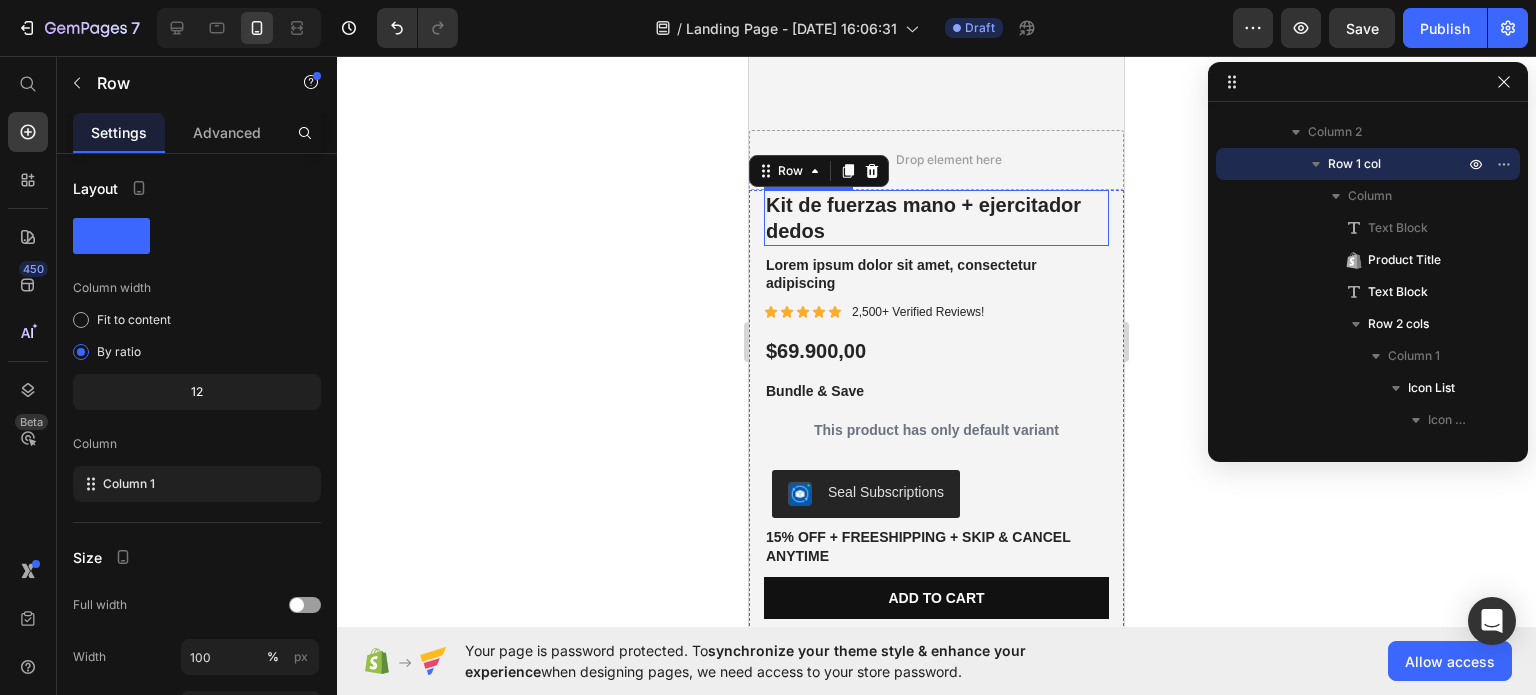 click on "Kit de fuerzas mano + ejercitador dedos" at bounding box center (936, 218) 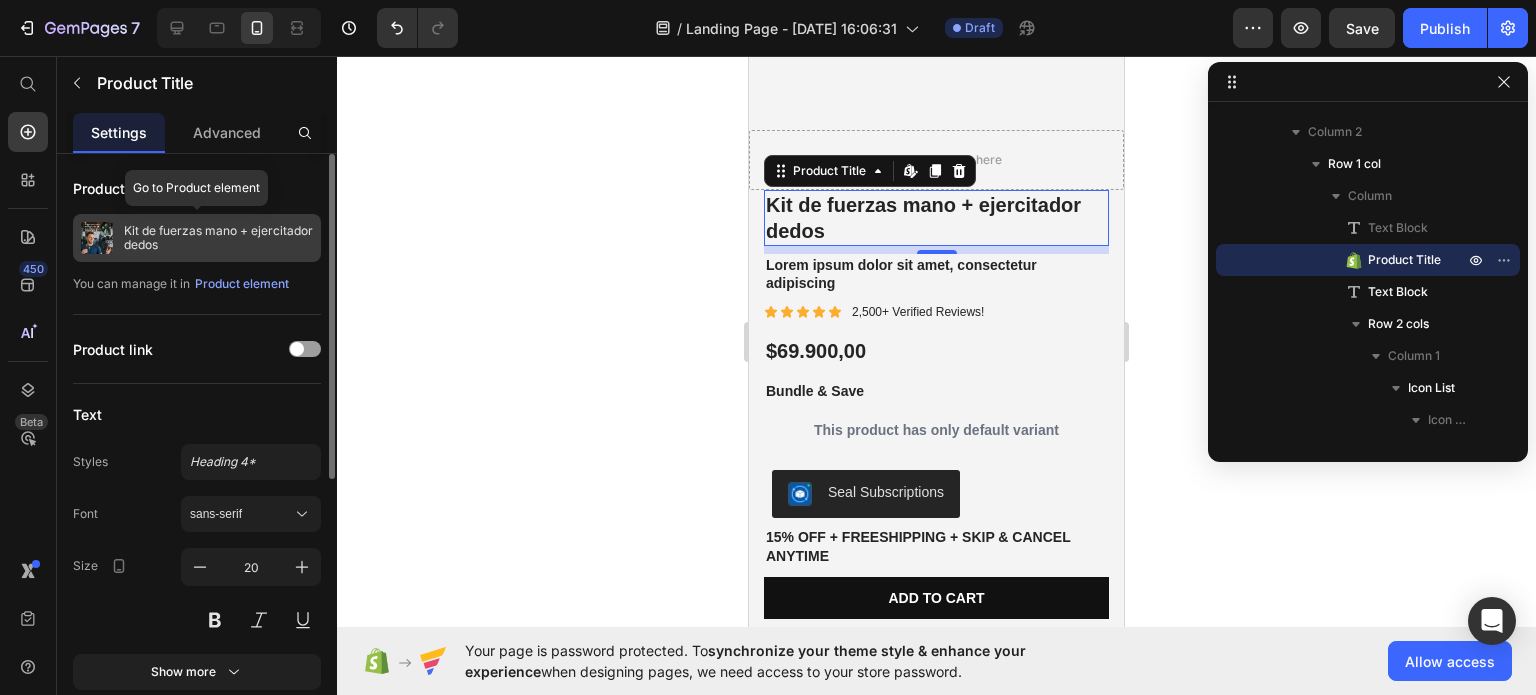 click on "Kit de fuerzas mano + ejercitador dedos" at bounding box center [218, 238] 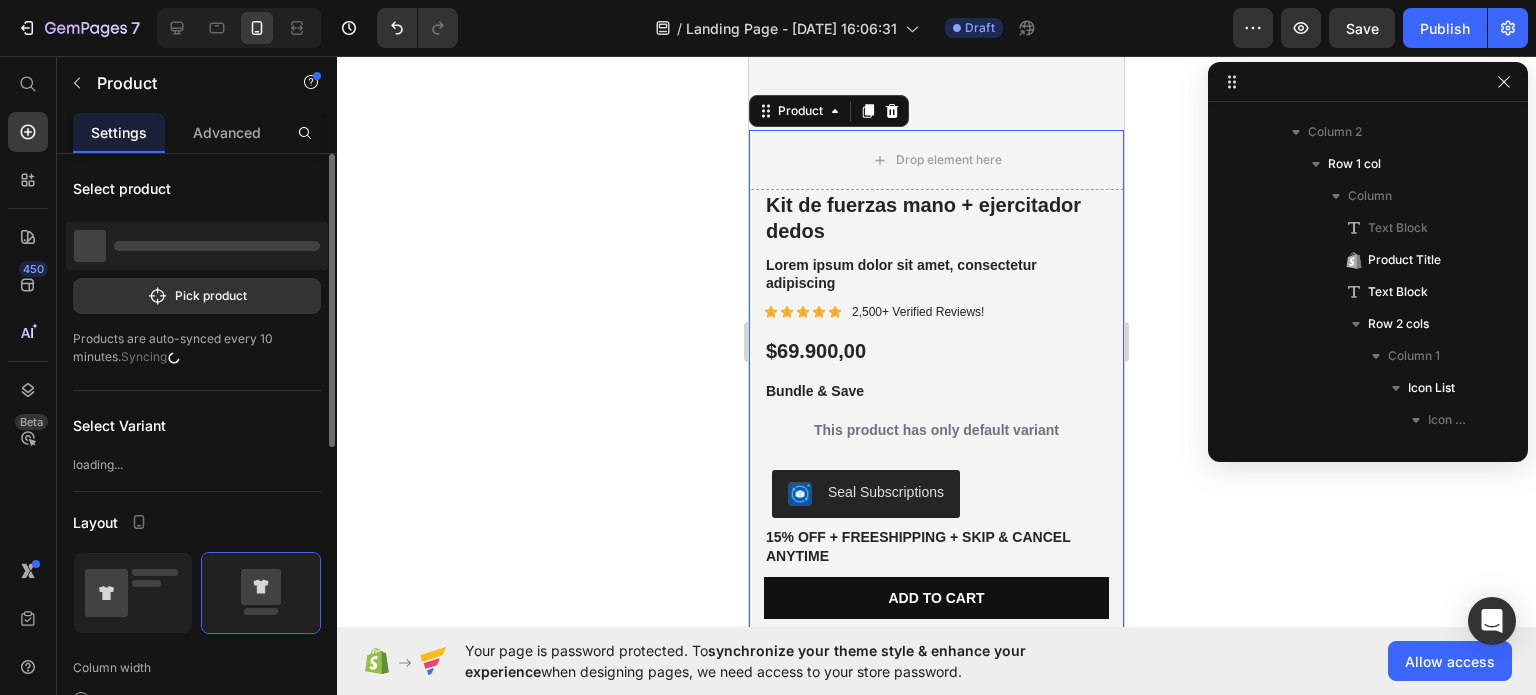 scroll, scrollTop: 26, scrollLeft: 0, axis: vertical 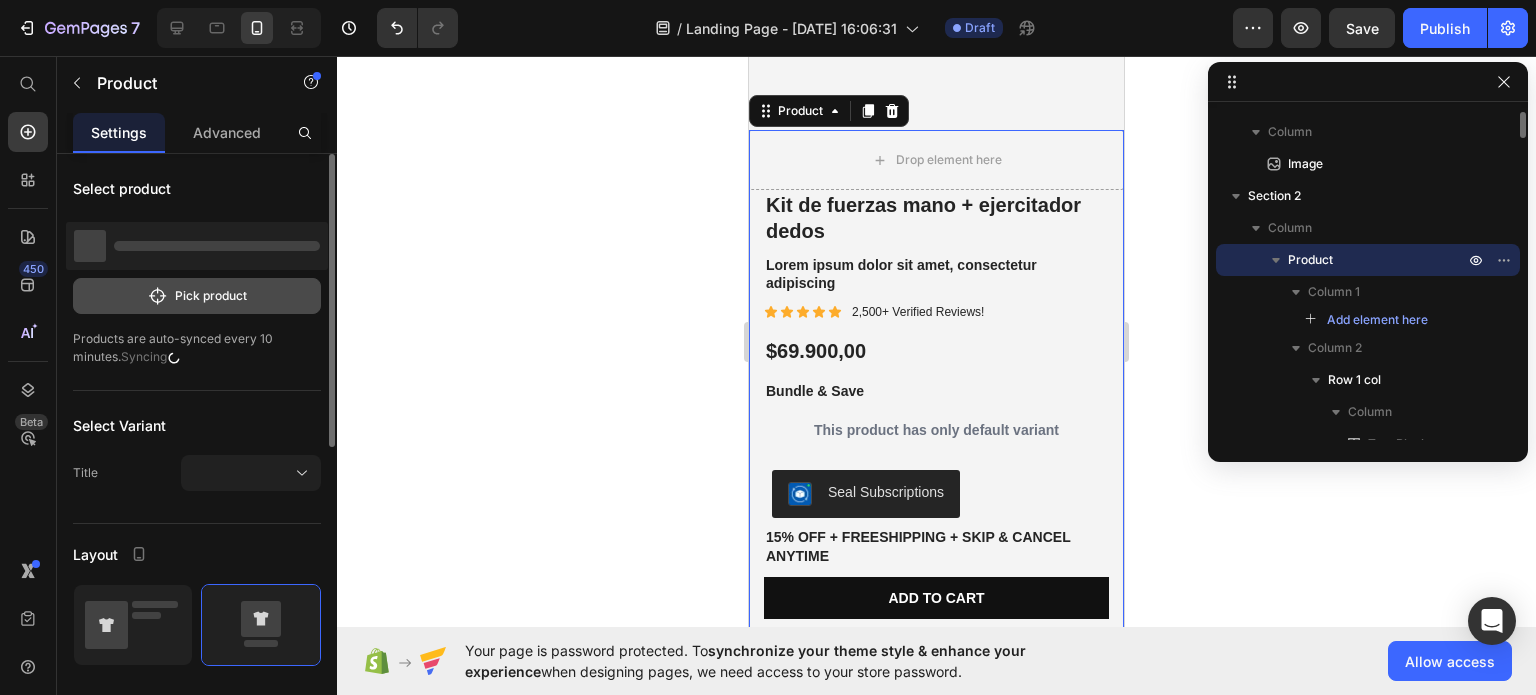 click on "Pick product" 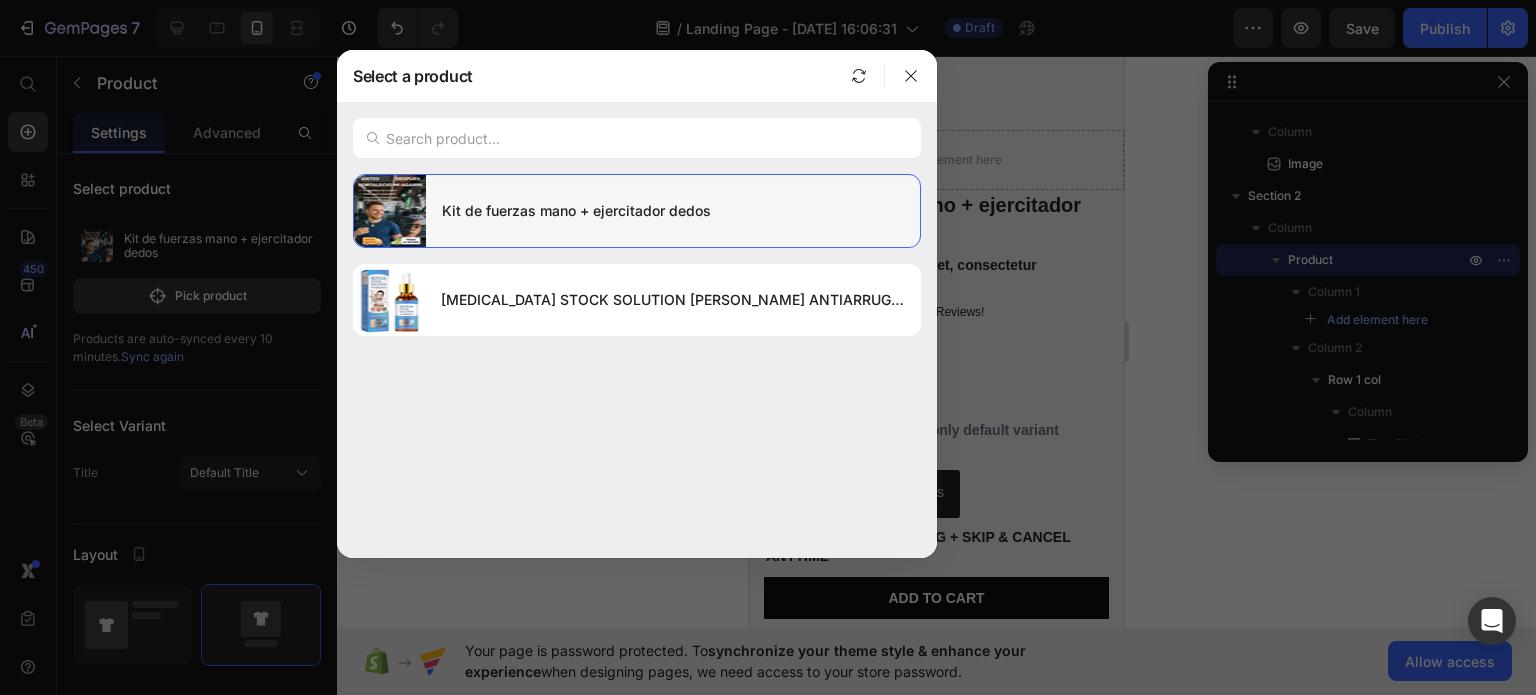 click on "Kit de fuerzas mano + ejercitador dedos" at bounding box center [673, 211] 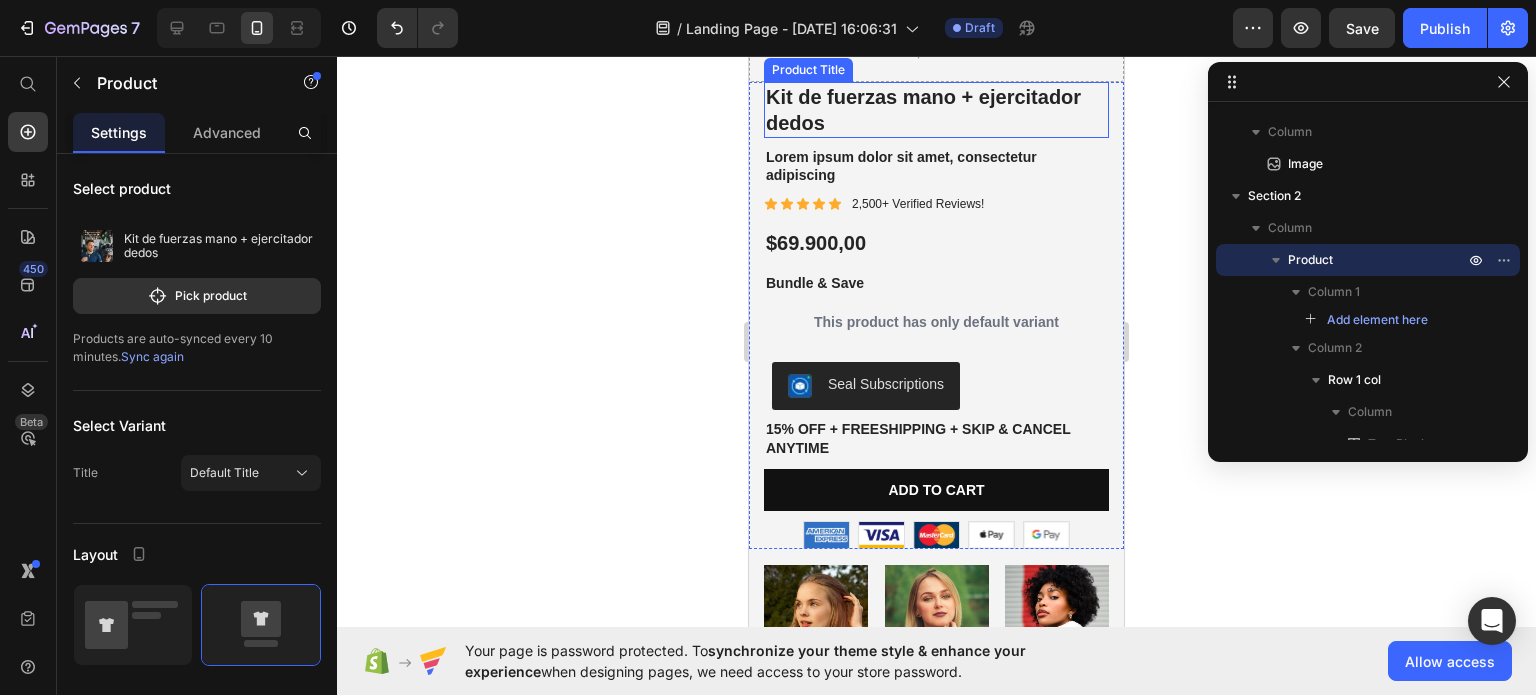 scroll, scrollTop: 683, scrollLeft: 0, axis: vertical 